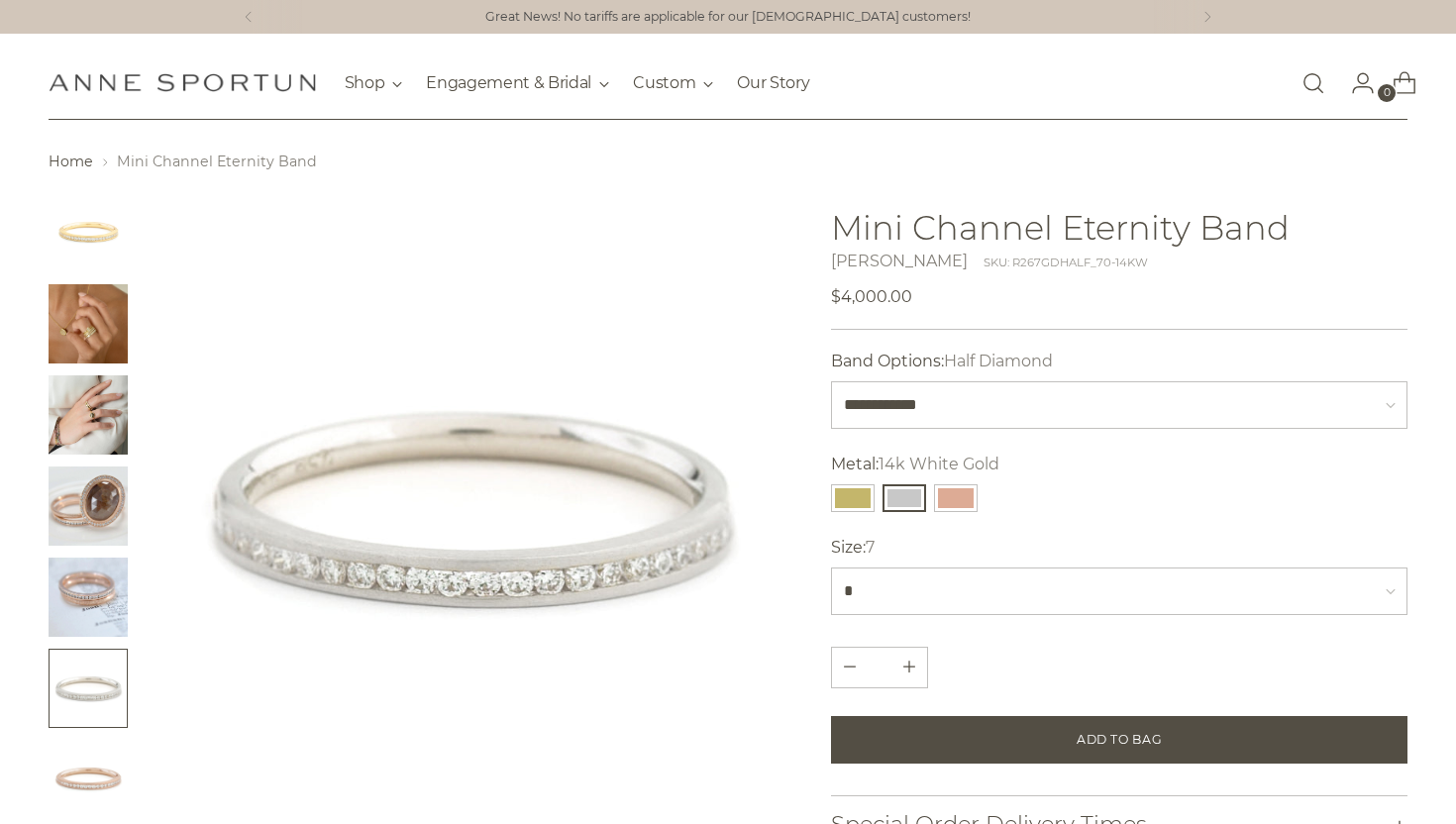 scroll, scrollTop: 0, scrollLeft: 0, axis: both 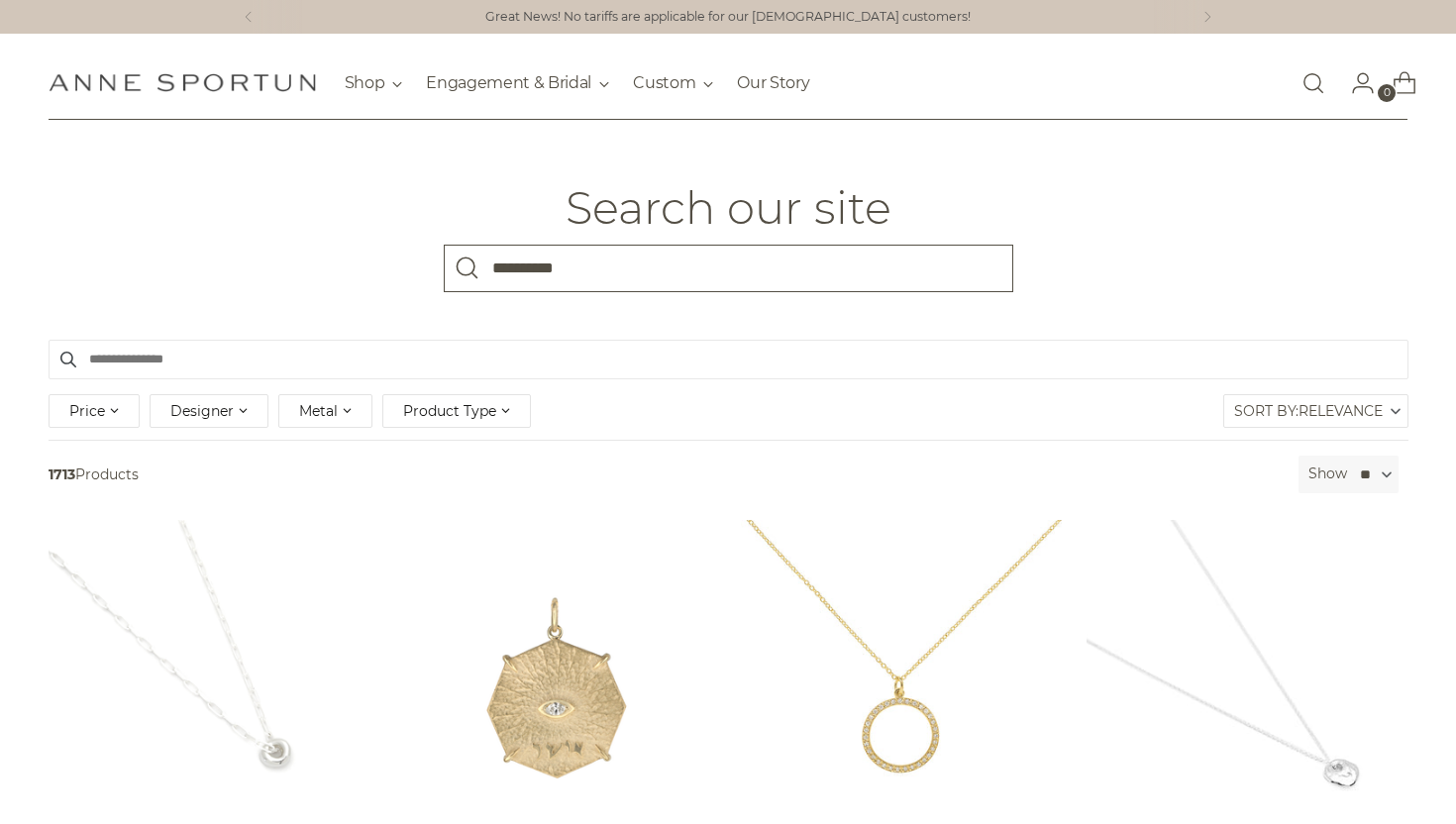 type on "**********" 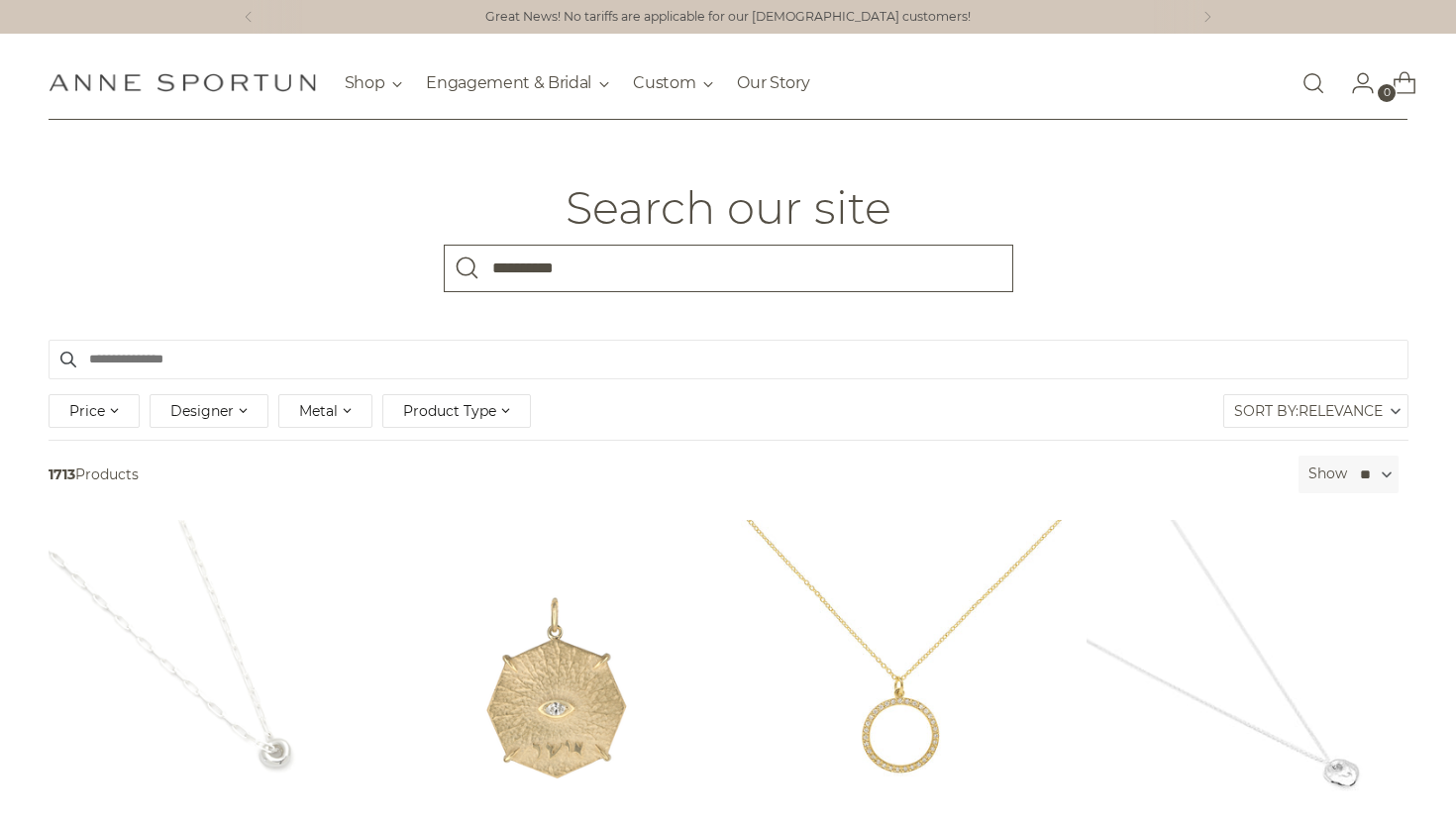 click at bounding box center (468, 268) 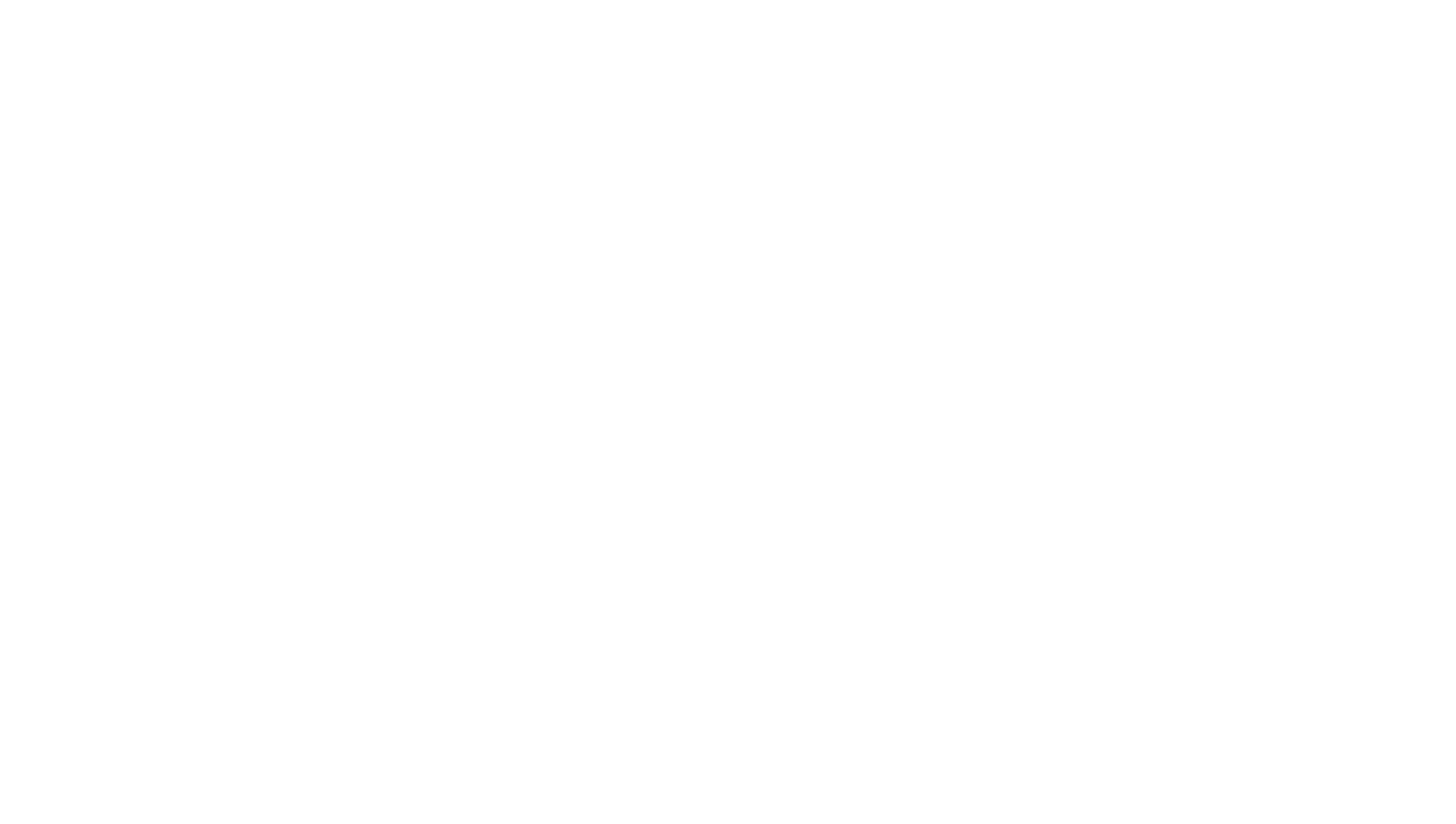 scroll, scrollTop: 0, scrollLeft: 0, axis: both 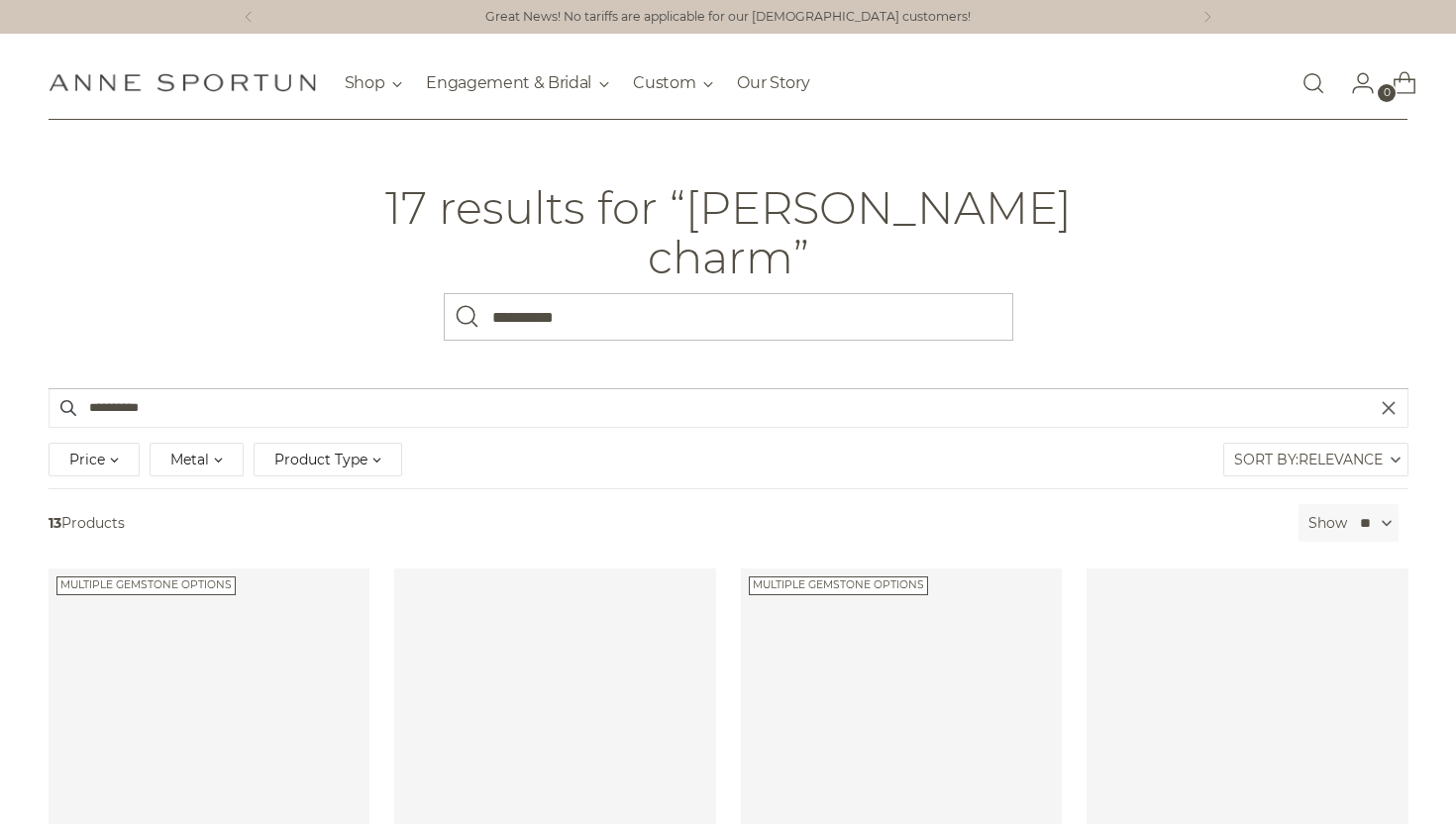 click on "**********" at bounding box center (728, 254) 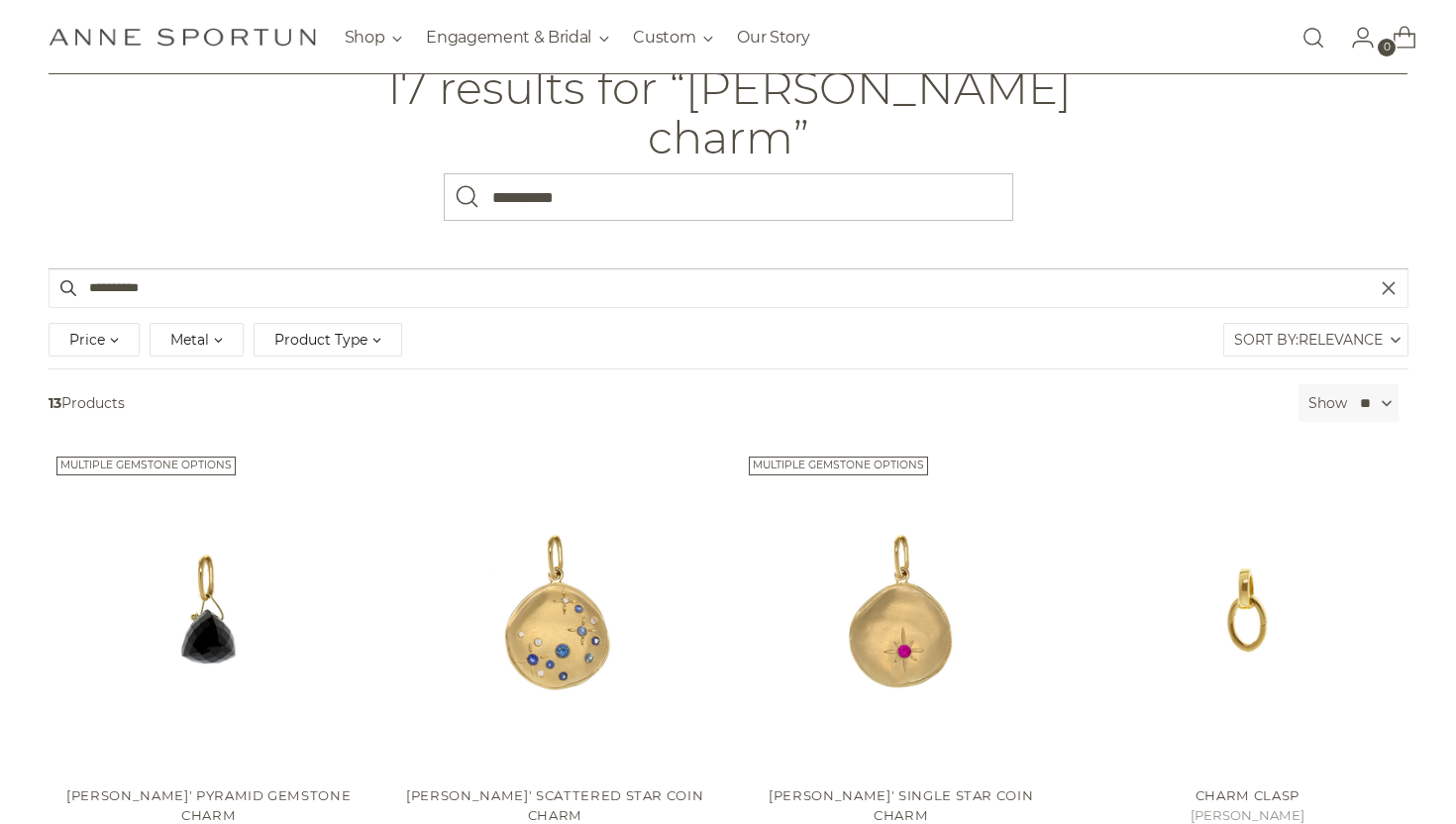 scroll, scrollTop: 451, scrollLeft: 0, axis: vertical 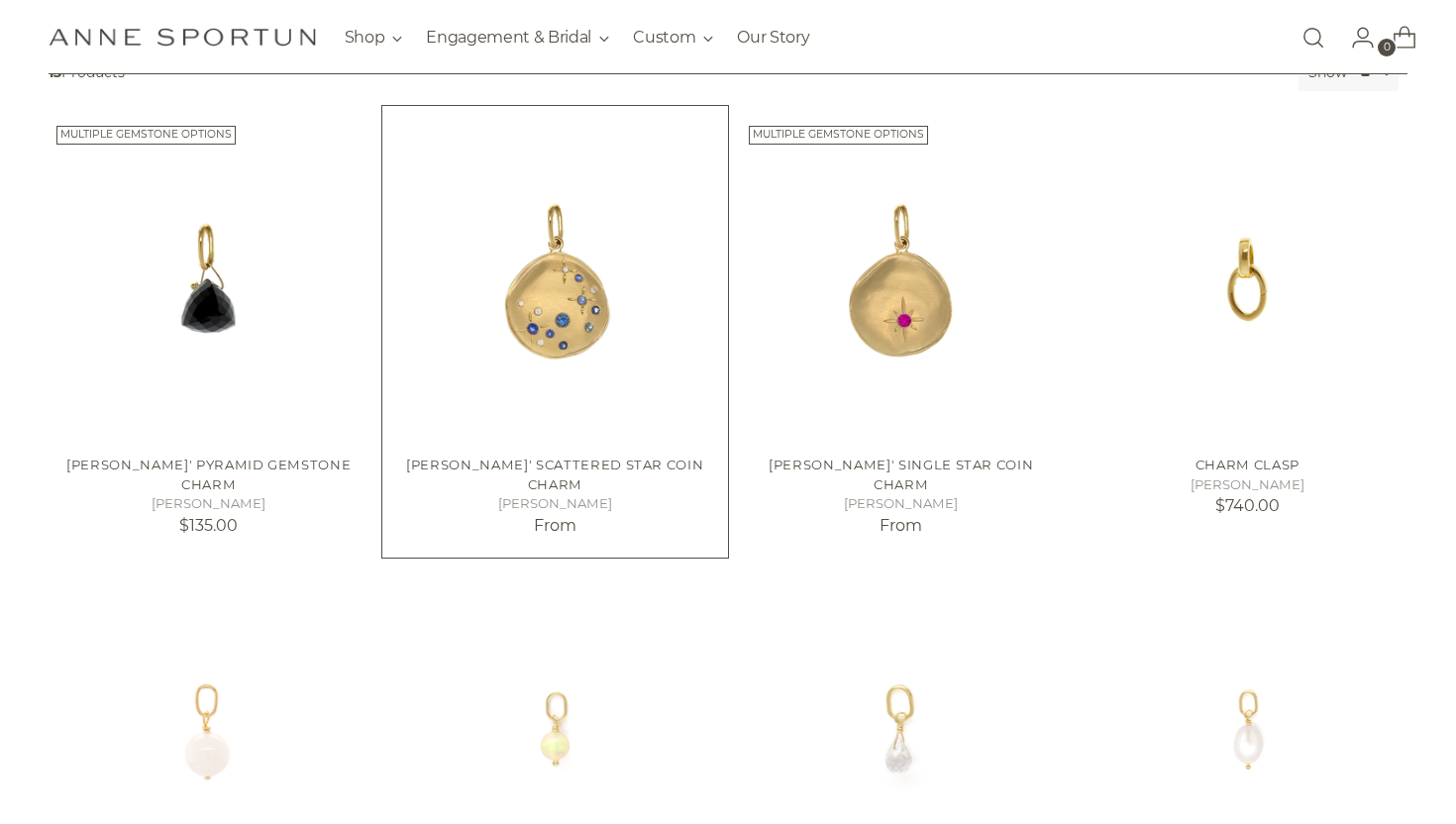 click on "[PERSON_NAME]' Scattered Star Coin Charm" at bounding box center (555, 474) 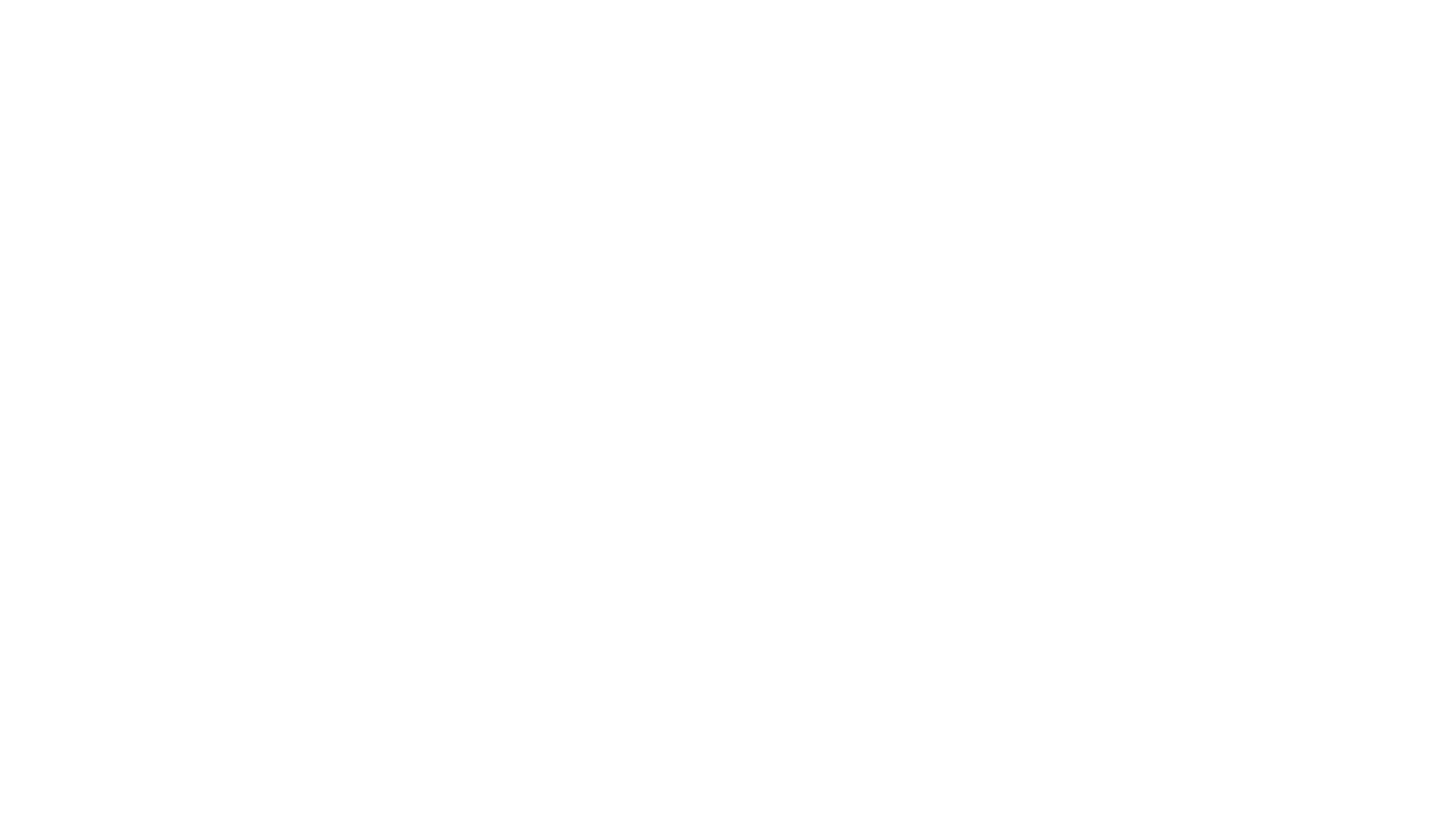 scroll, scrollTop: 0, scrollLeft: 0, axis: both 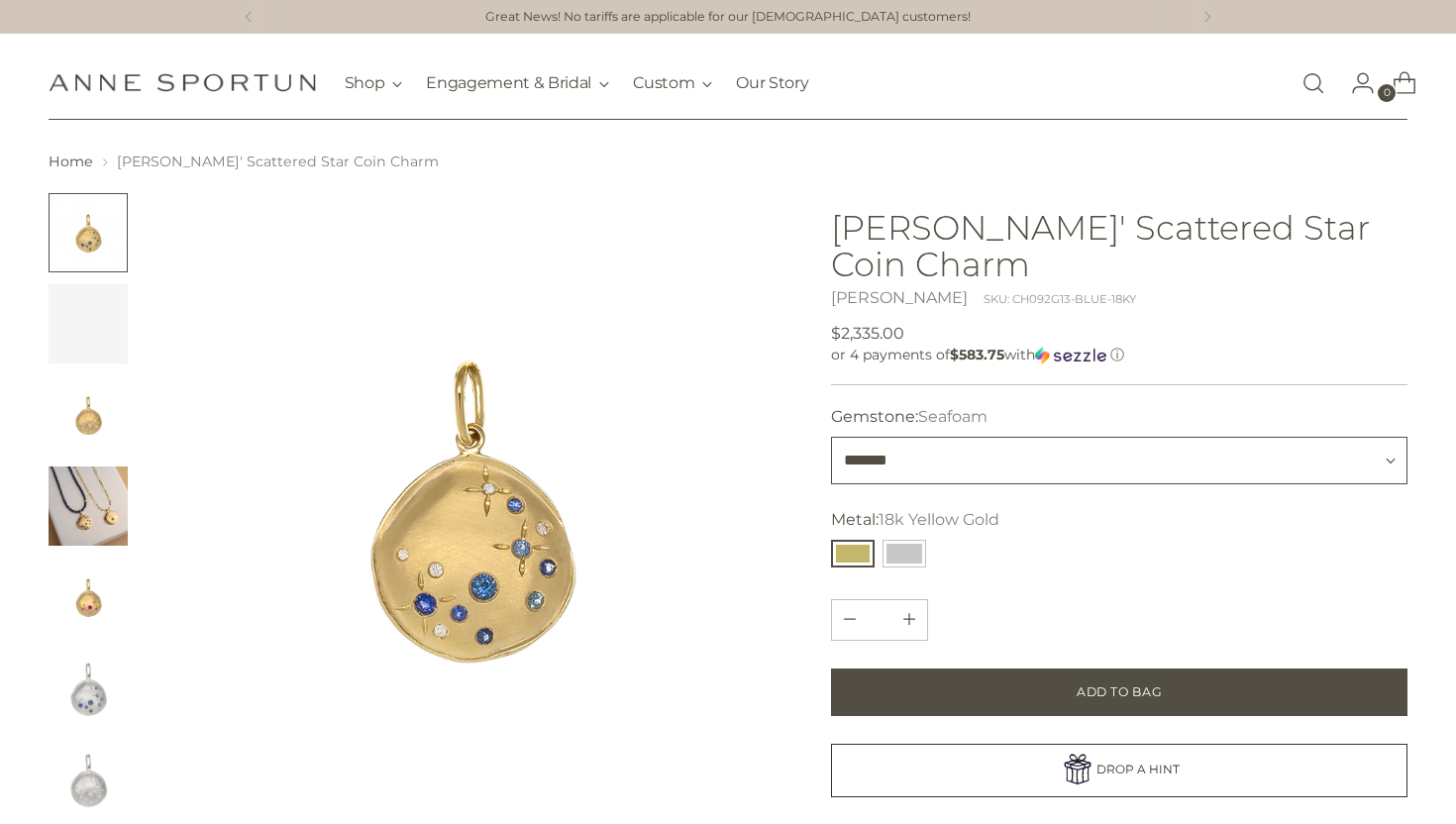 click on "******* ******* ********" at bounding box center (1119, 461) 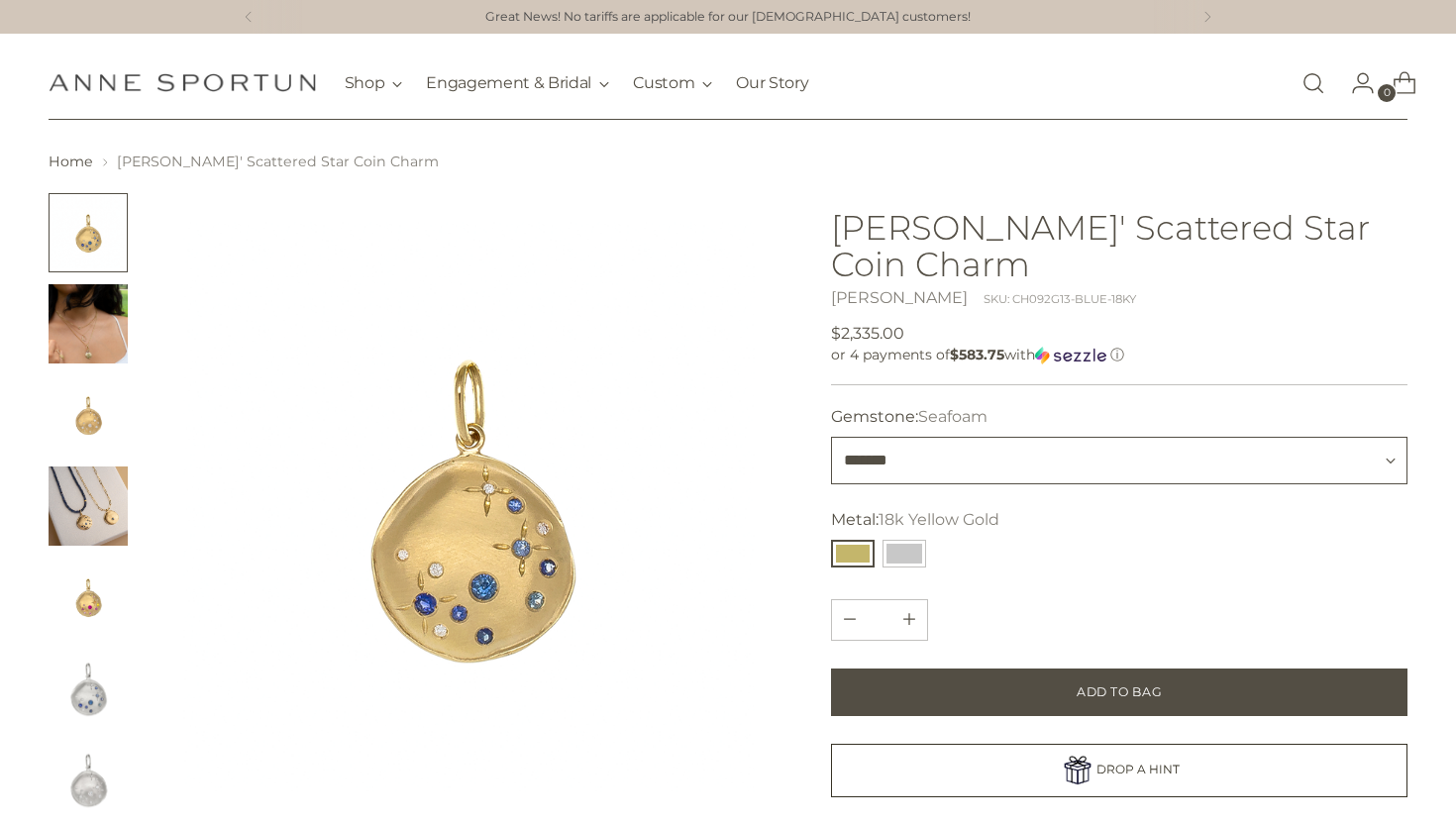 select on "*******" 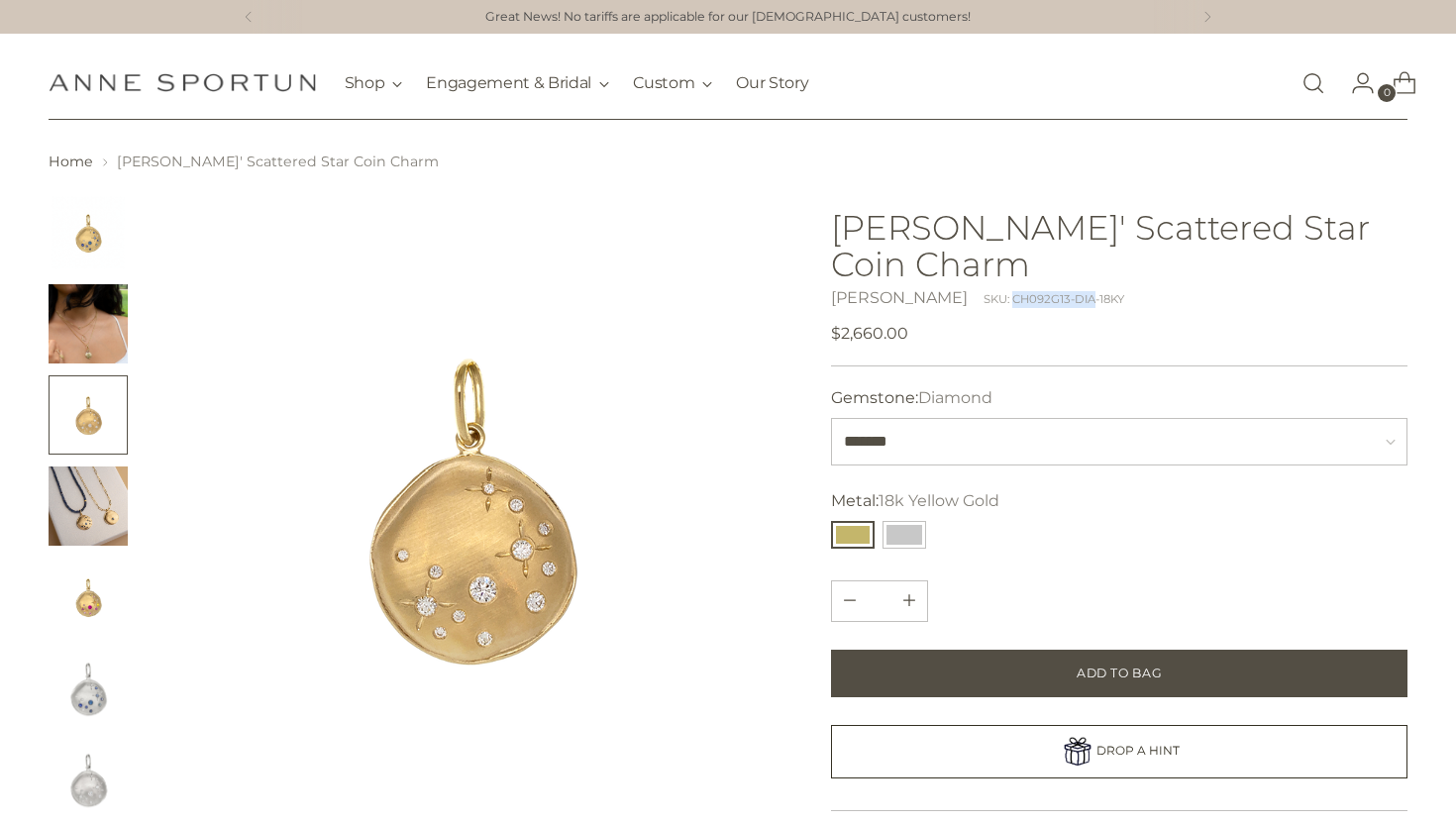drag, startPoint x: 1023, startPoint y: 260, endPoint x: 1068, endPoint y: 265, distance: 45.276926 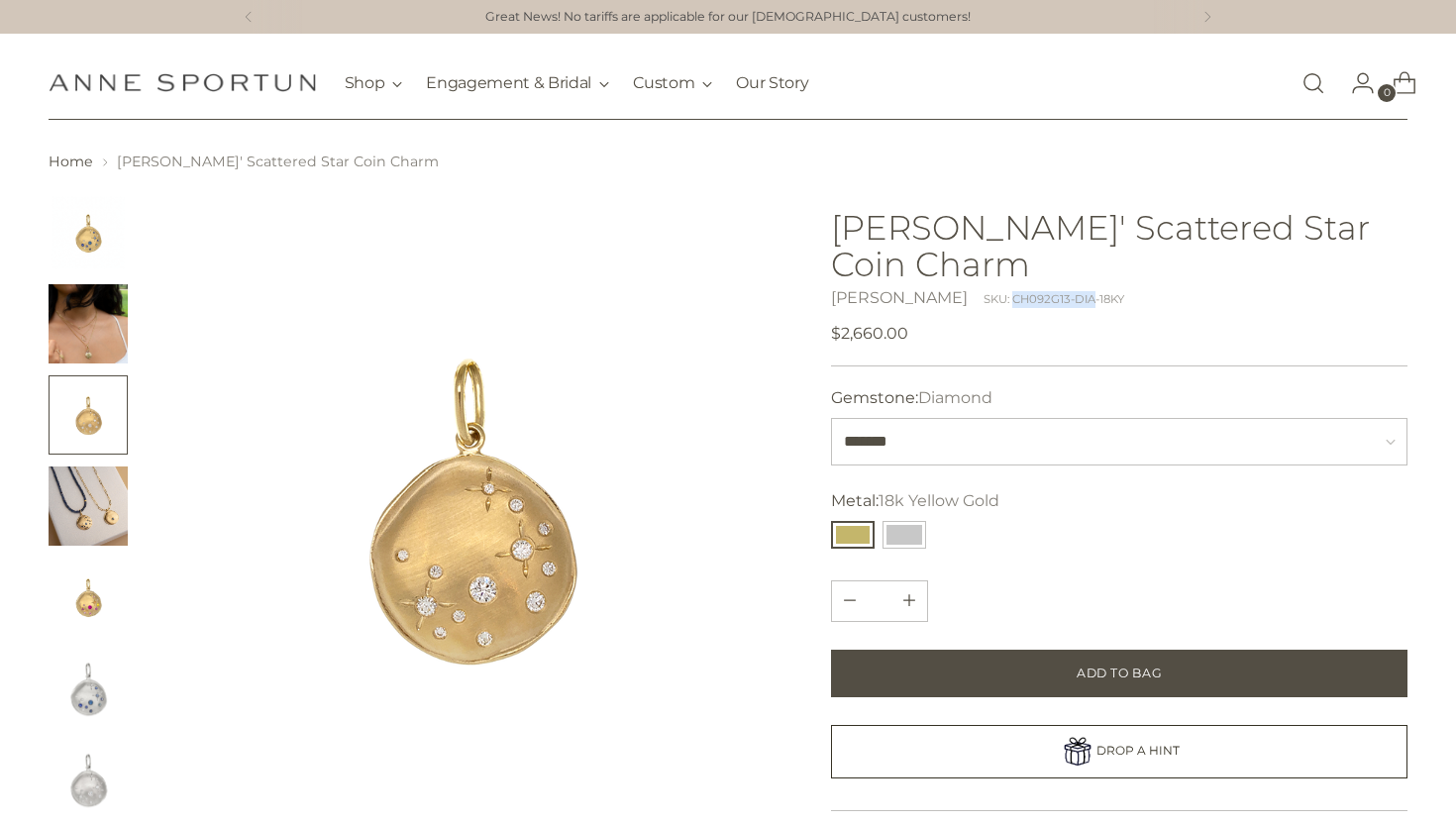 click on "SKU: CH092G13-DIA-18KY" at bounding box center (1054, 299) 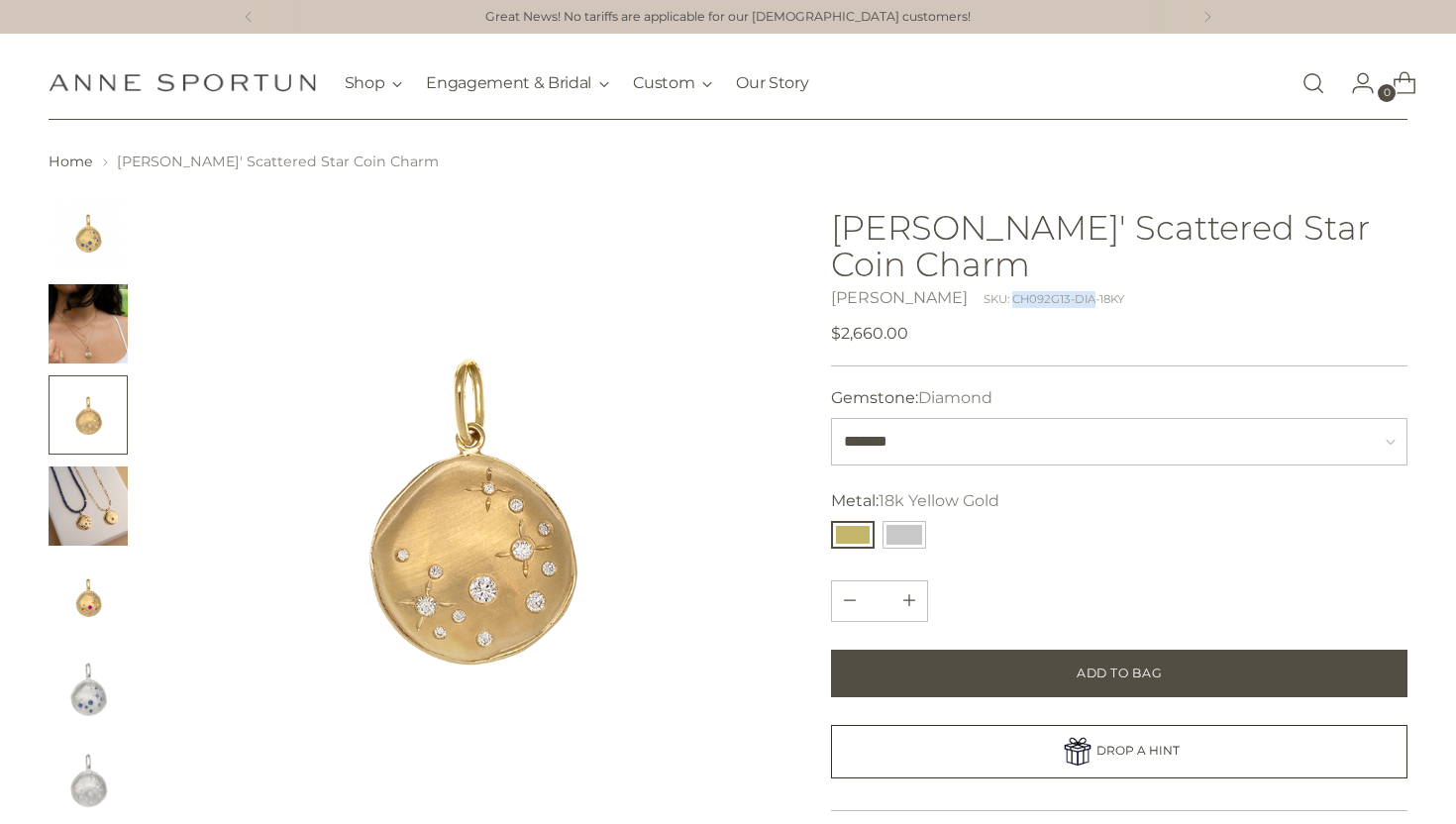 copy on "CH092G13-DIA" 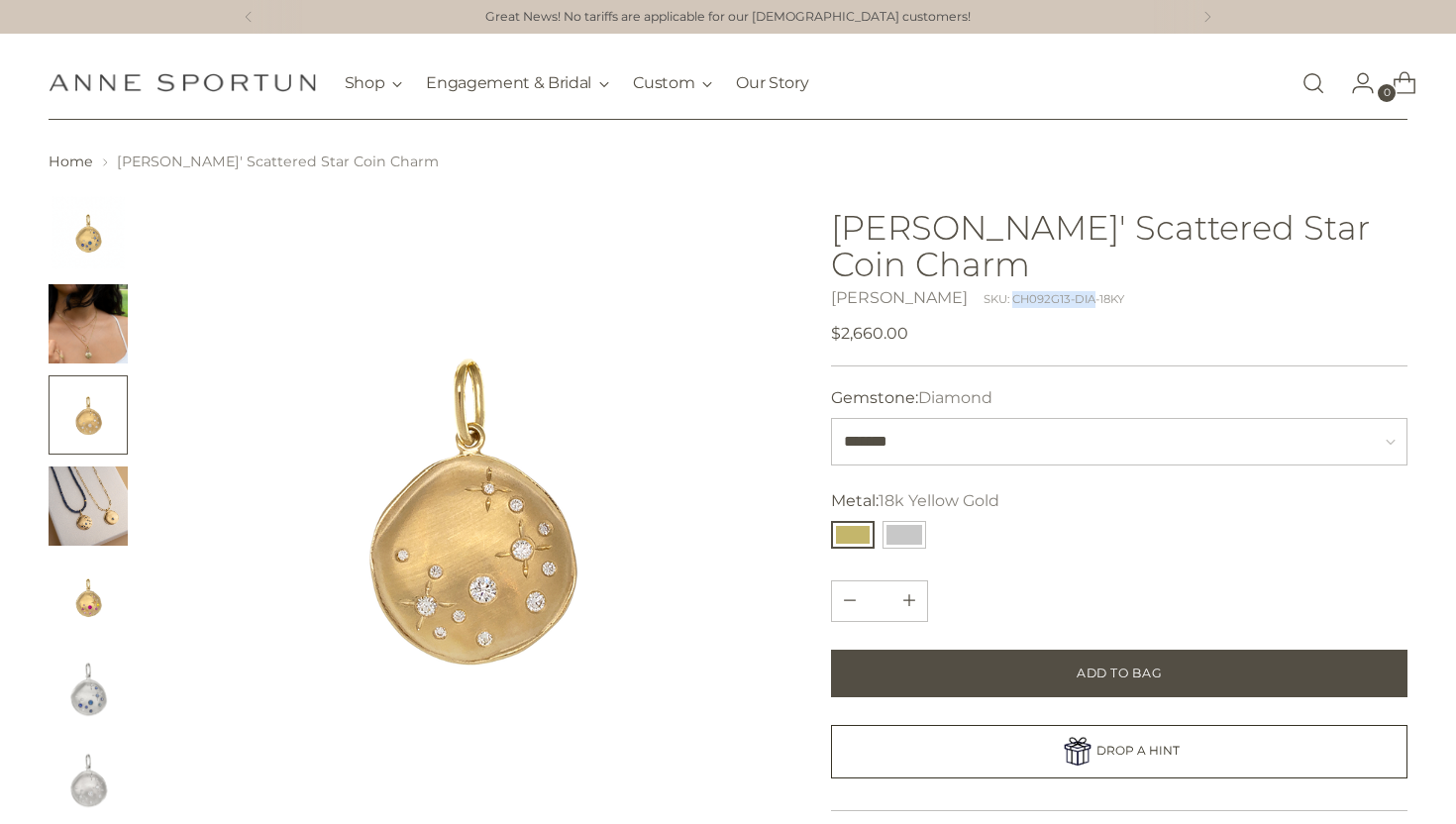 click on "Quantity
*" at bounding box center (1119, 601) 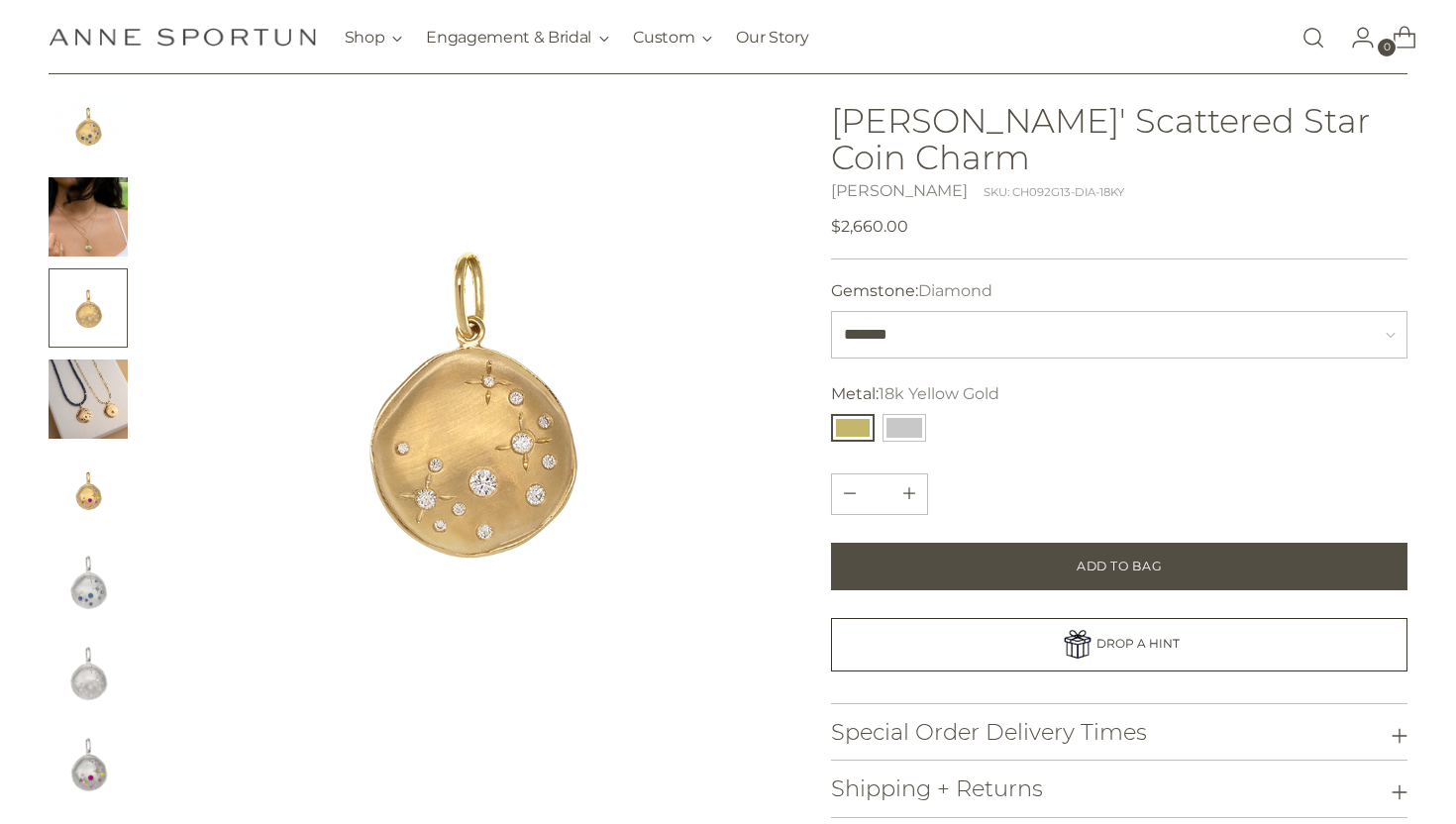 scroll, scrollTop: 89, scrollLeft: 0, axis: vertical 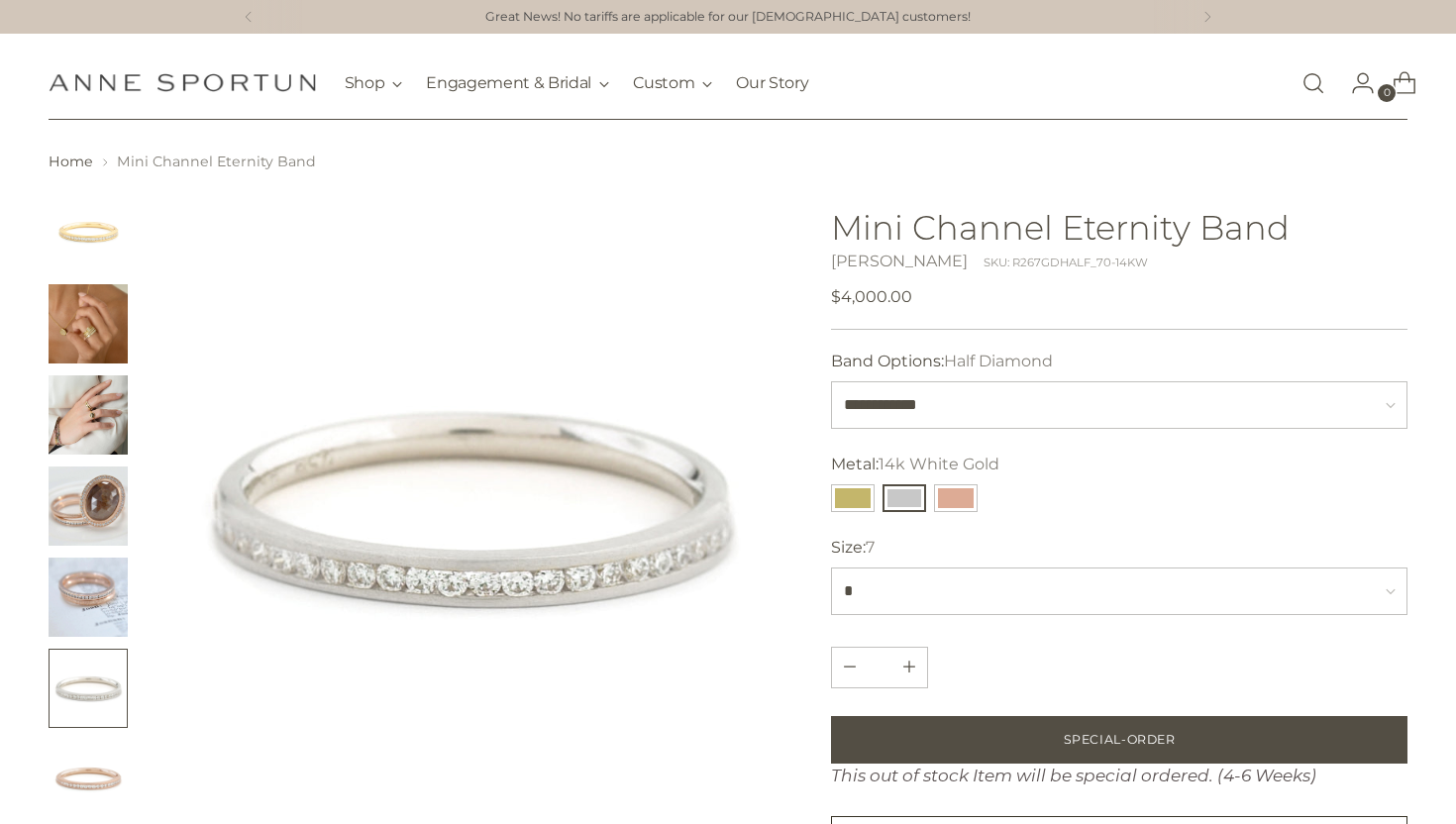 click at bounding box center (1313, 83) 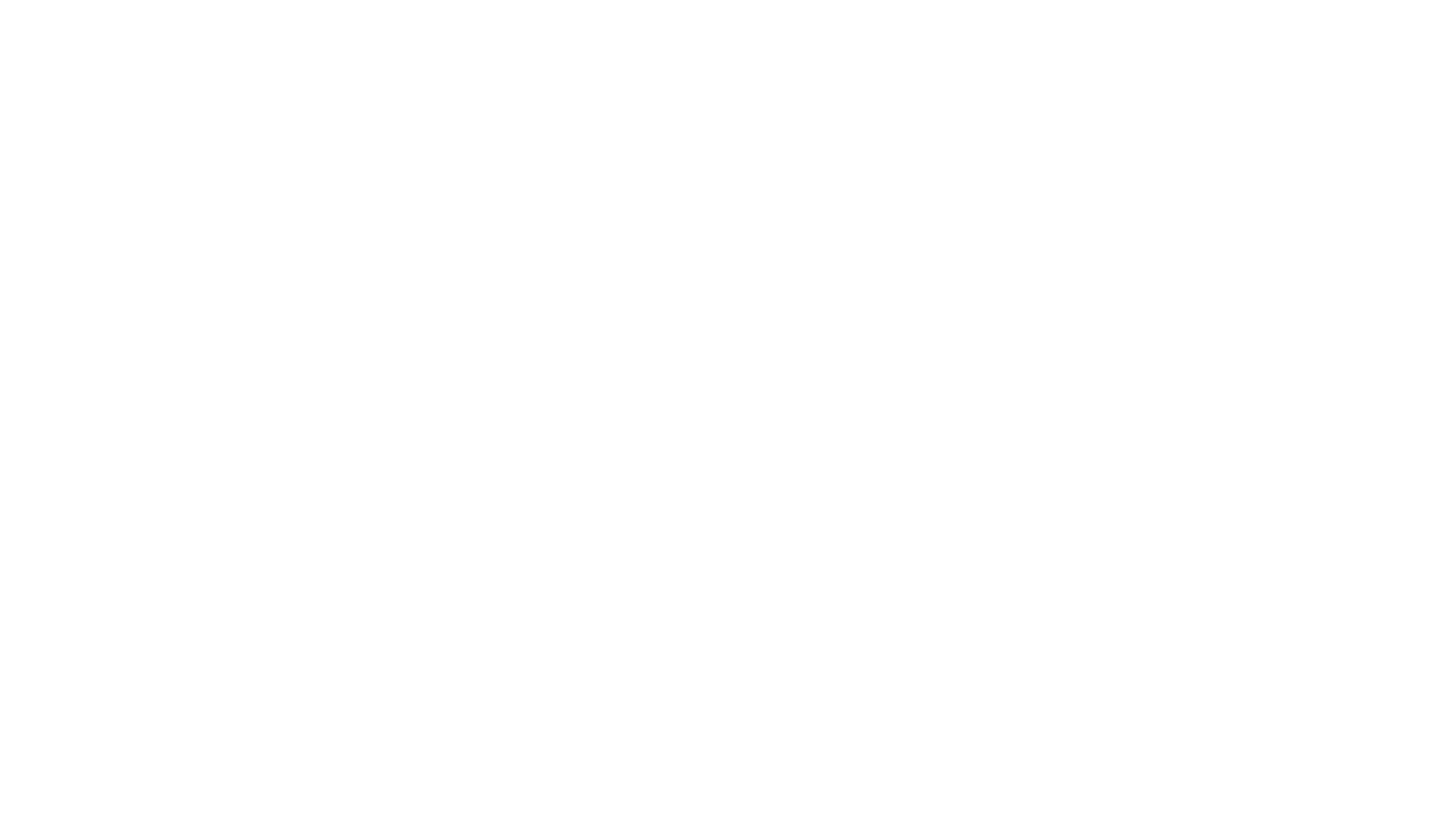 scroll, scrollTop: 0, scrollLeft: 0, axis: both 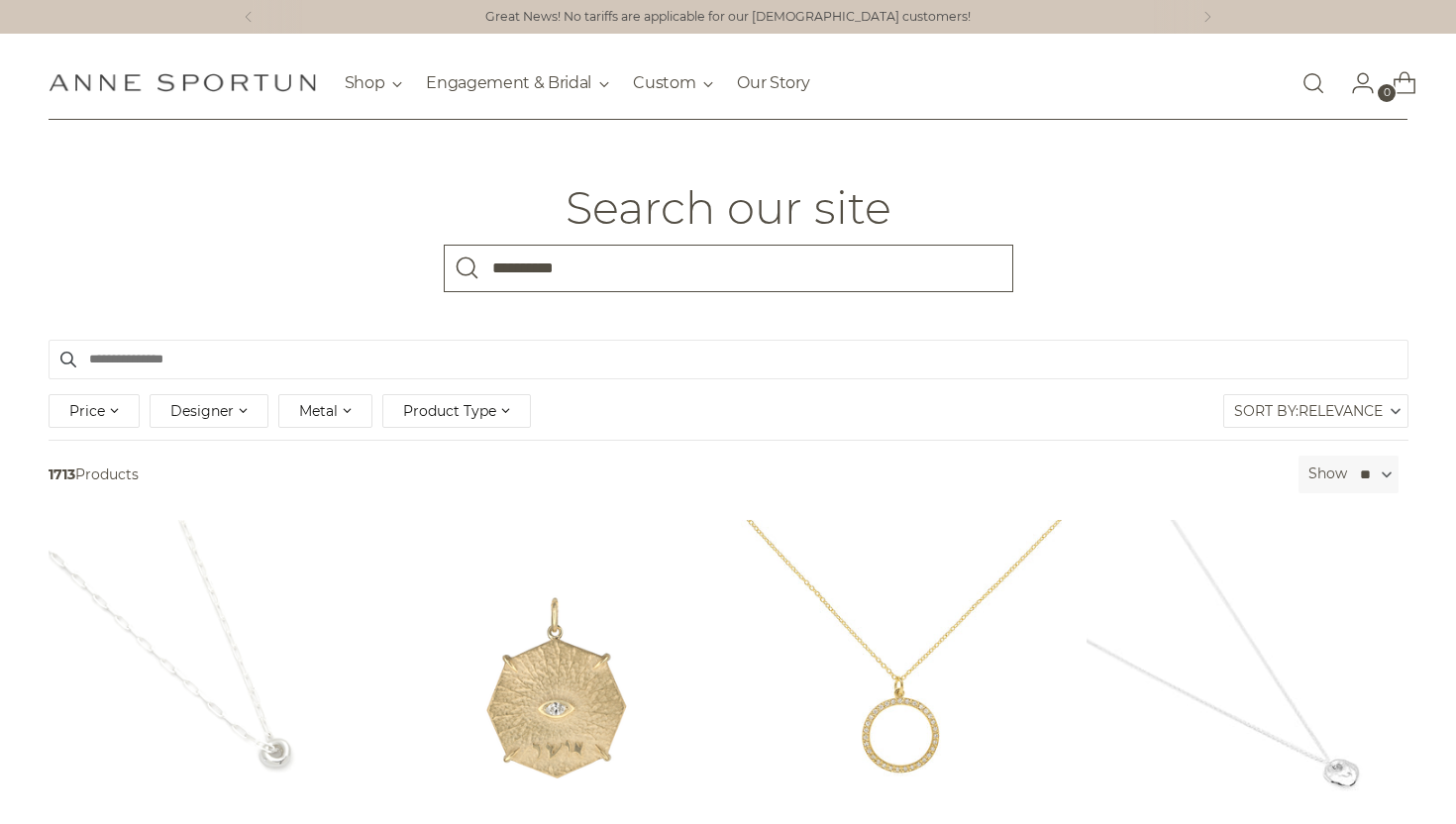 type on "**********" 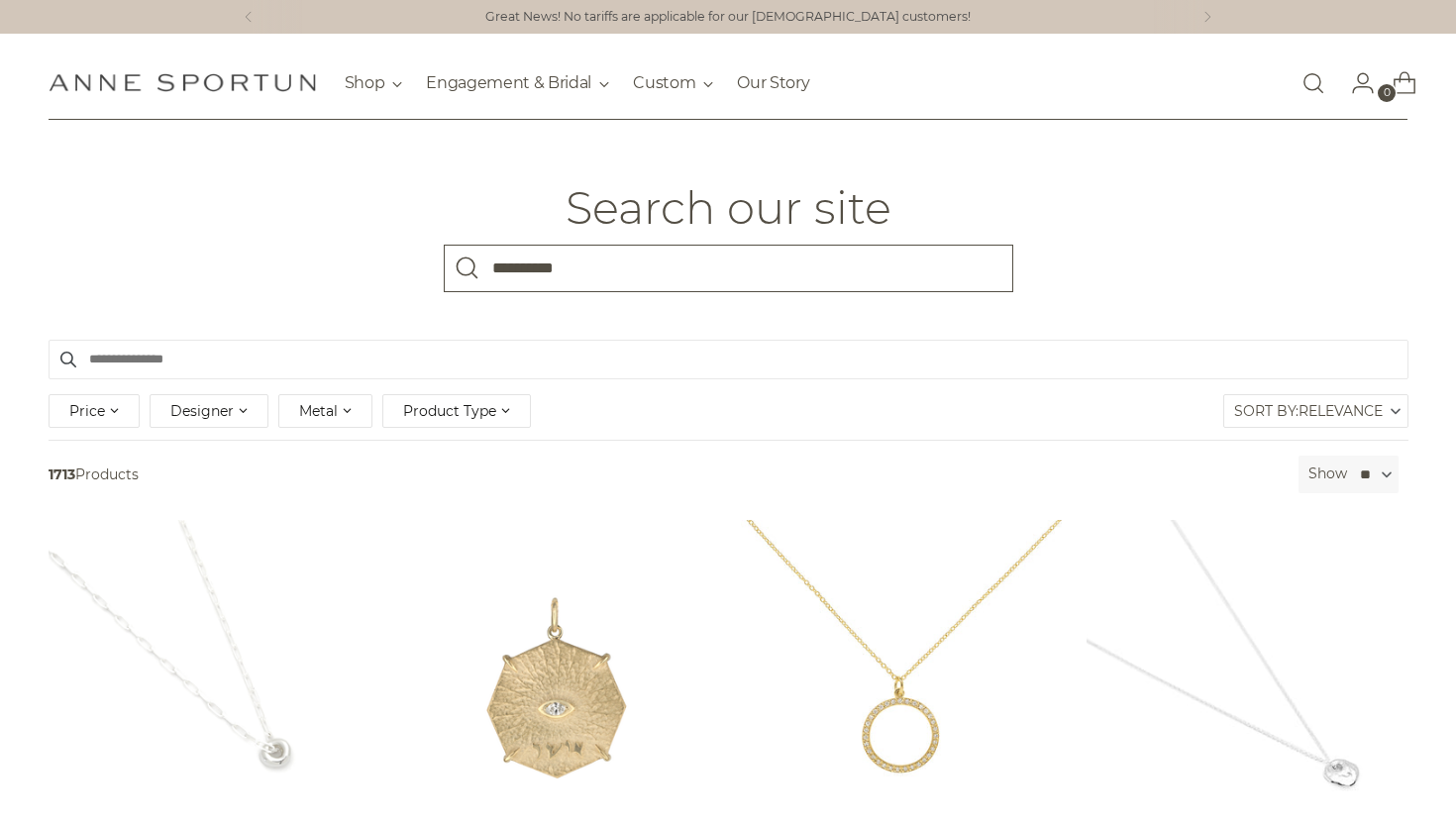 click at bounding box center [468, 268] 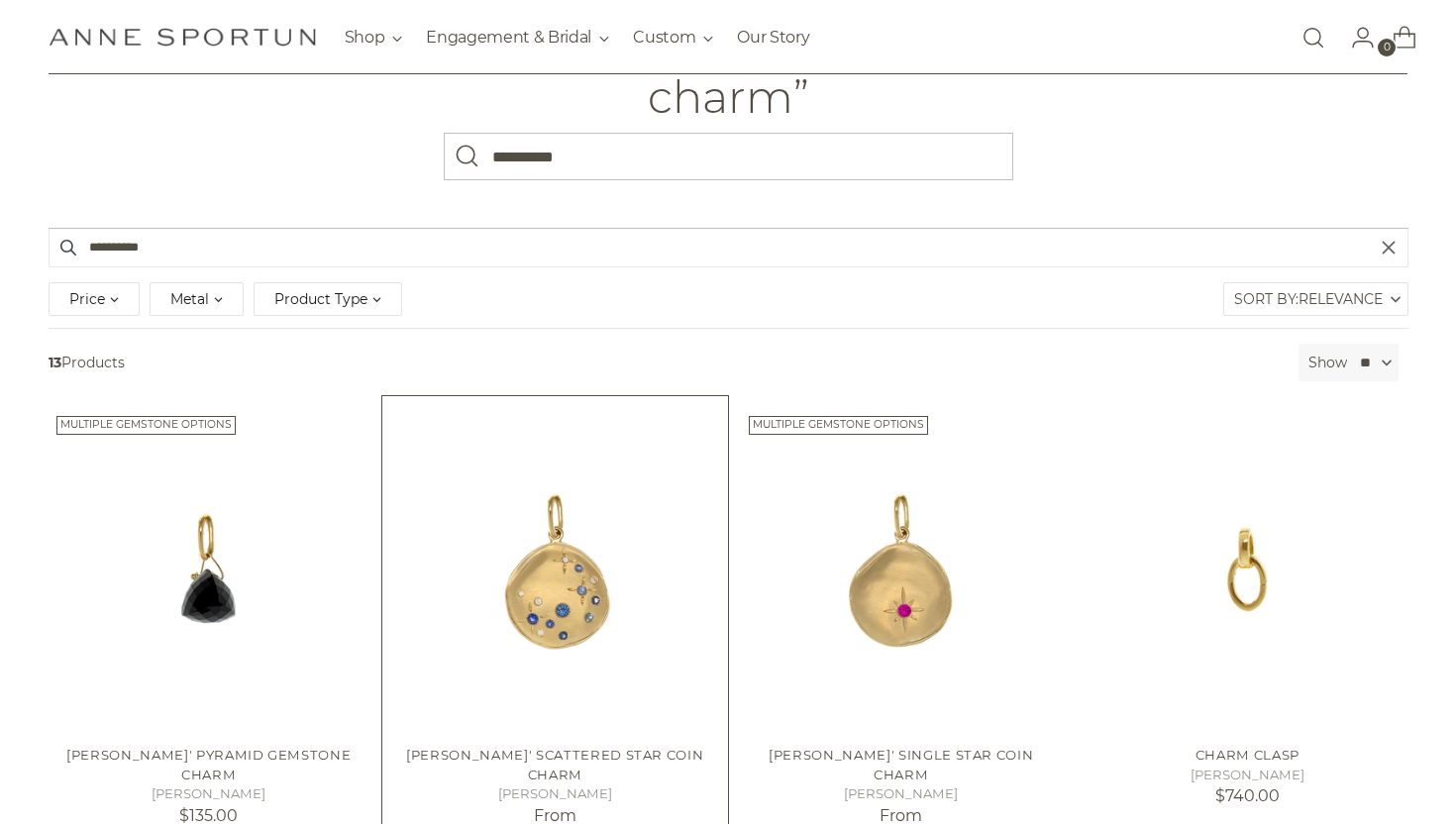 scroll, scrollTop: 161, scrollLeft: 0, axis: vertical 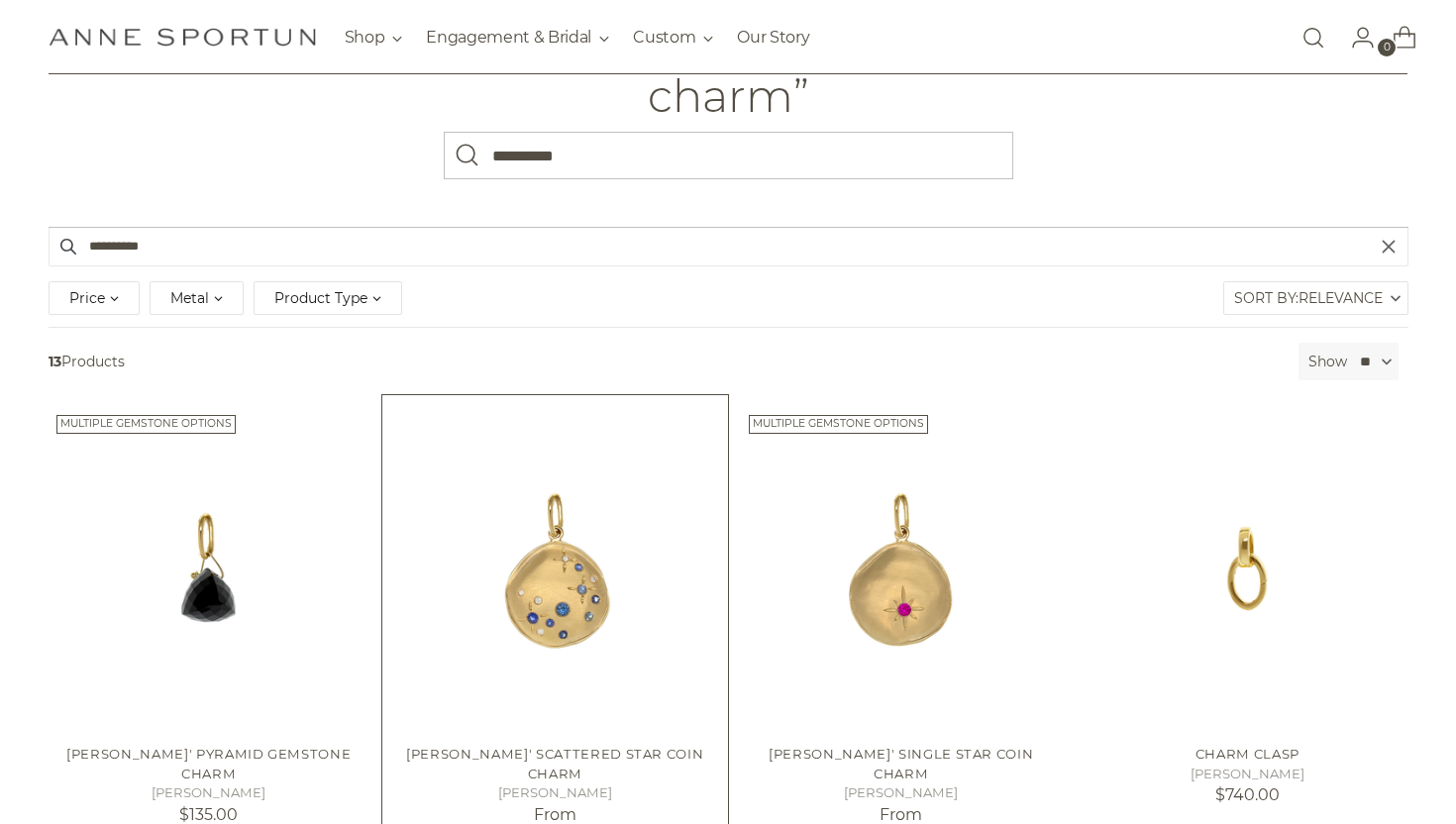 click at bounding box center (0, 0) 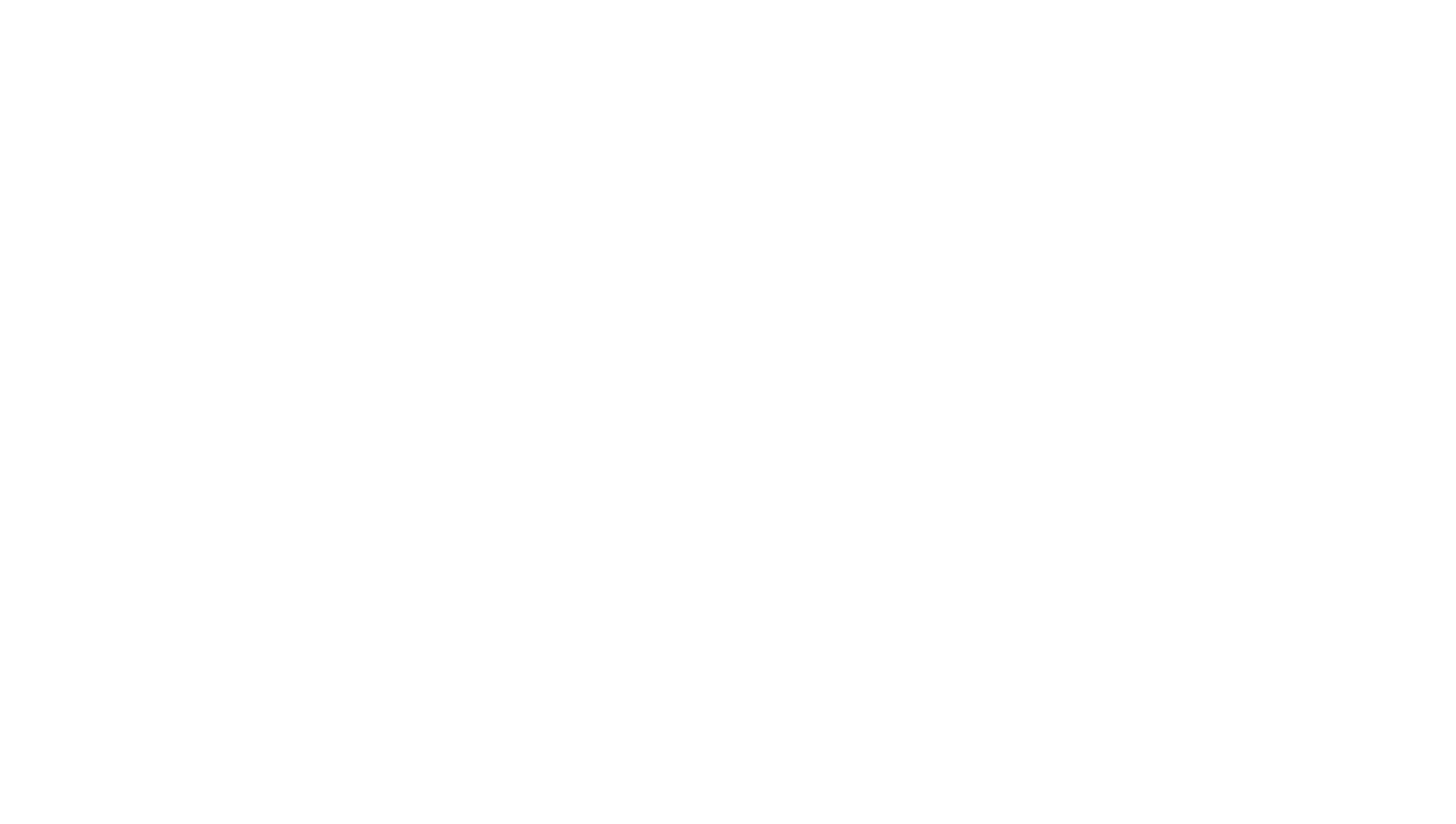 scroll, scrollTop: 0, scrollLeft: 0, axis: both 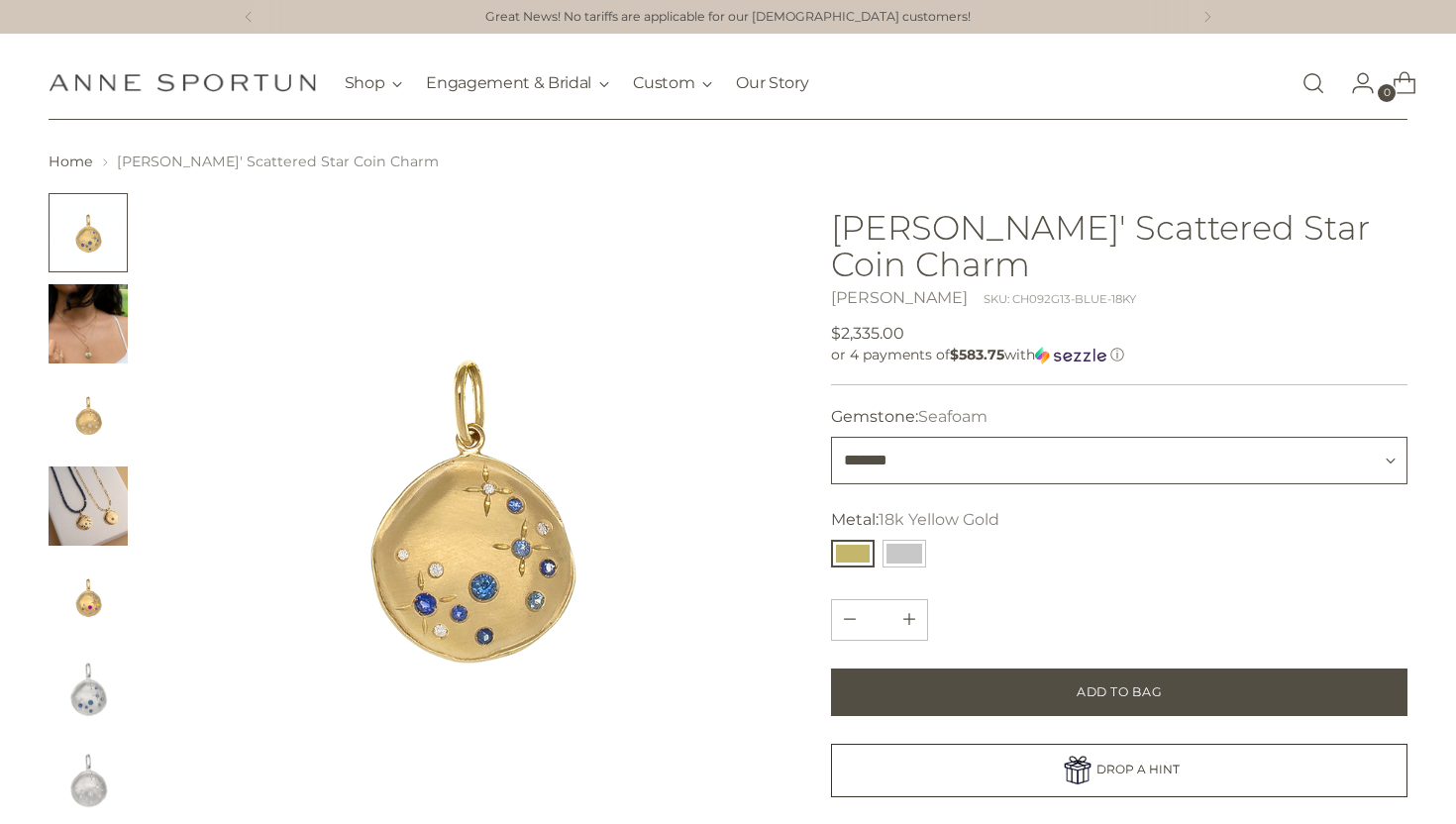 click on "******* ******* ********" at bounding box center [1119, 461] 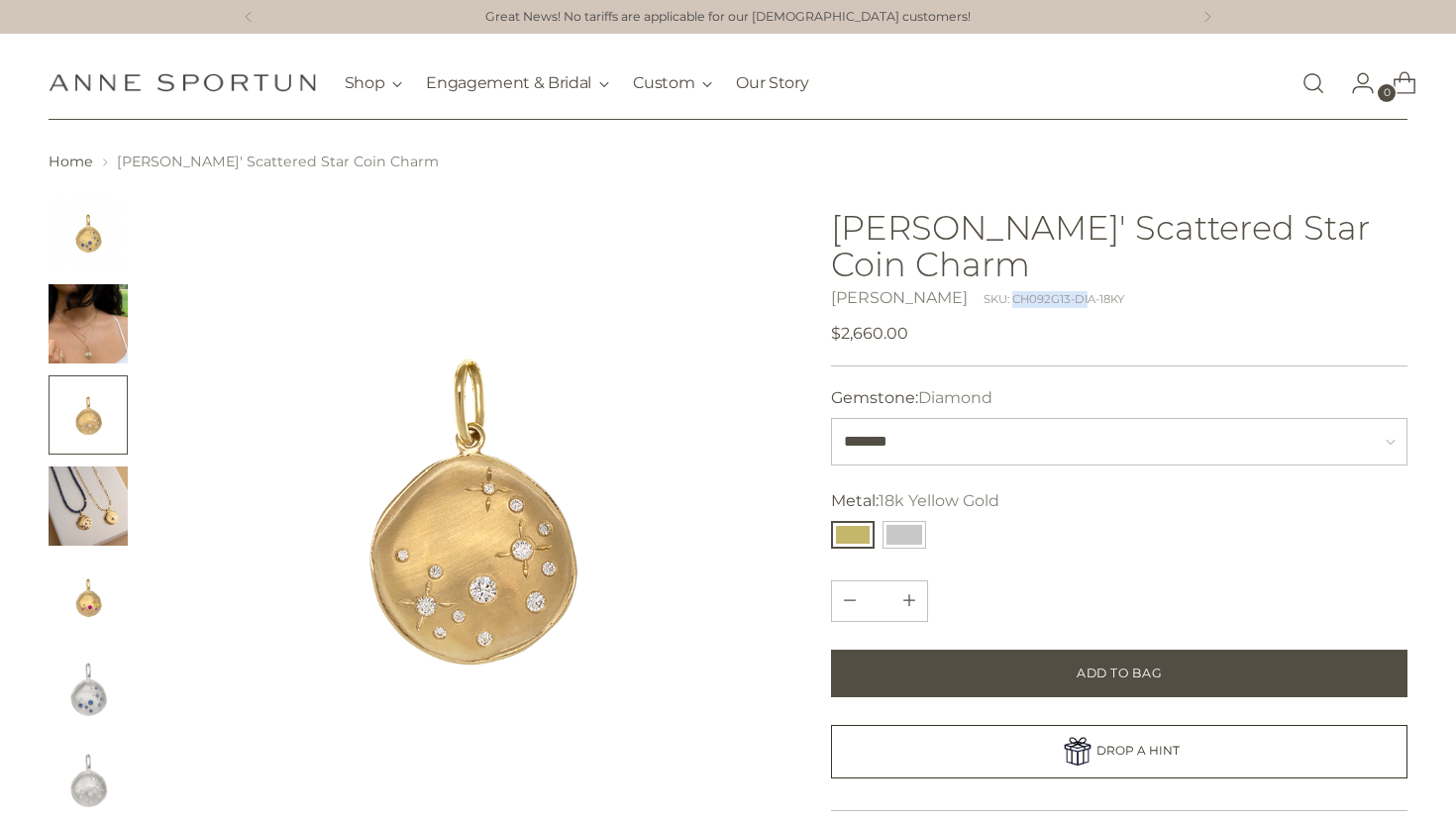 drag, startPoint x: 989, startPoint y: 265, endPoint x: 1064, endPoint y: 264, distance: 75.00667 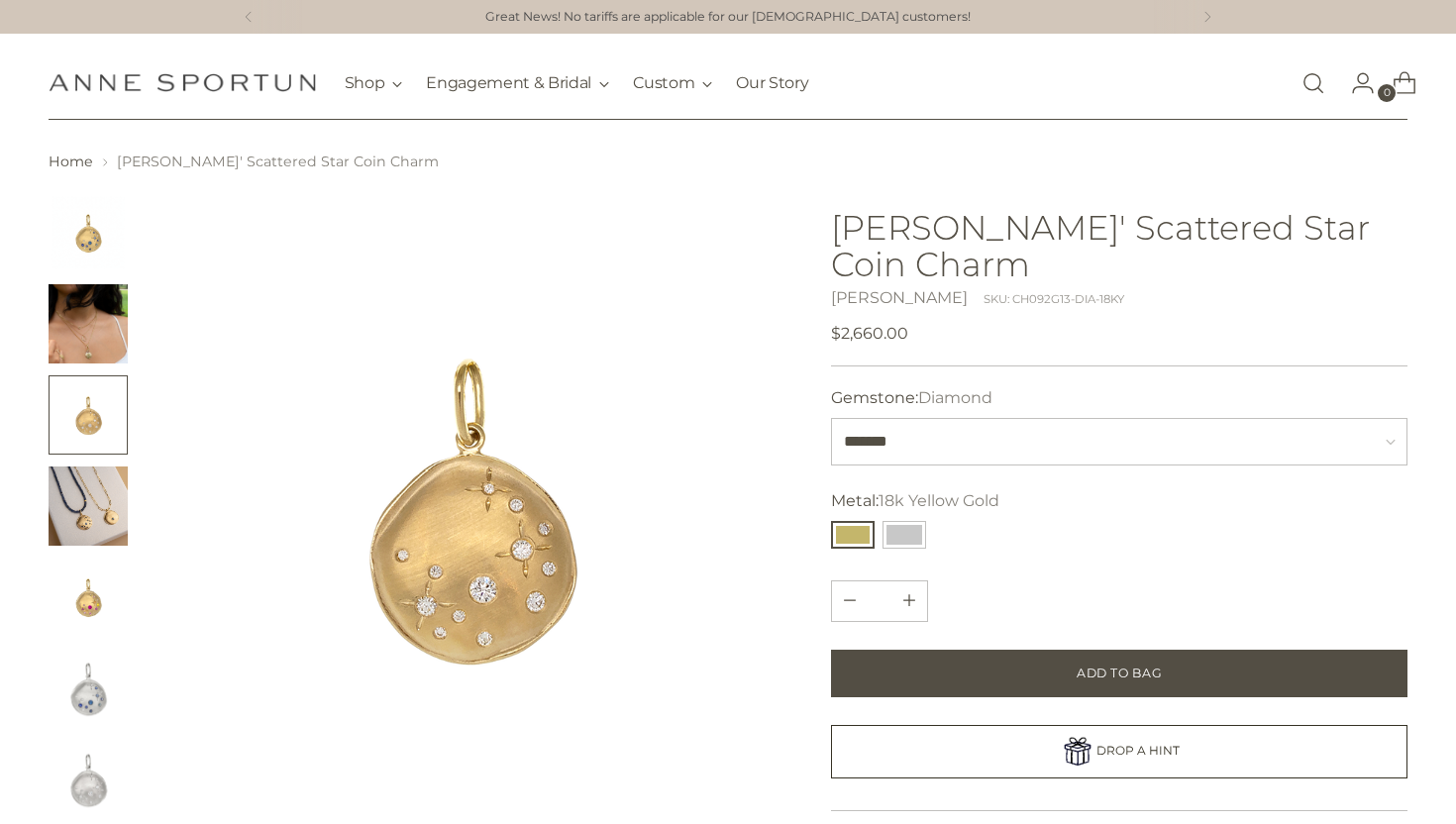click on "SKU: CH092G13-DIA-18KY" at bounding box center [1054, 299] 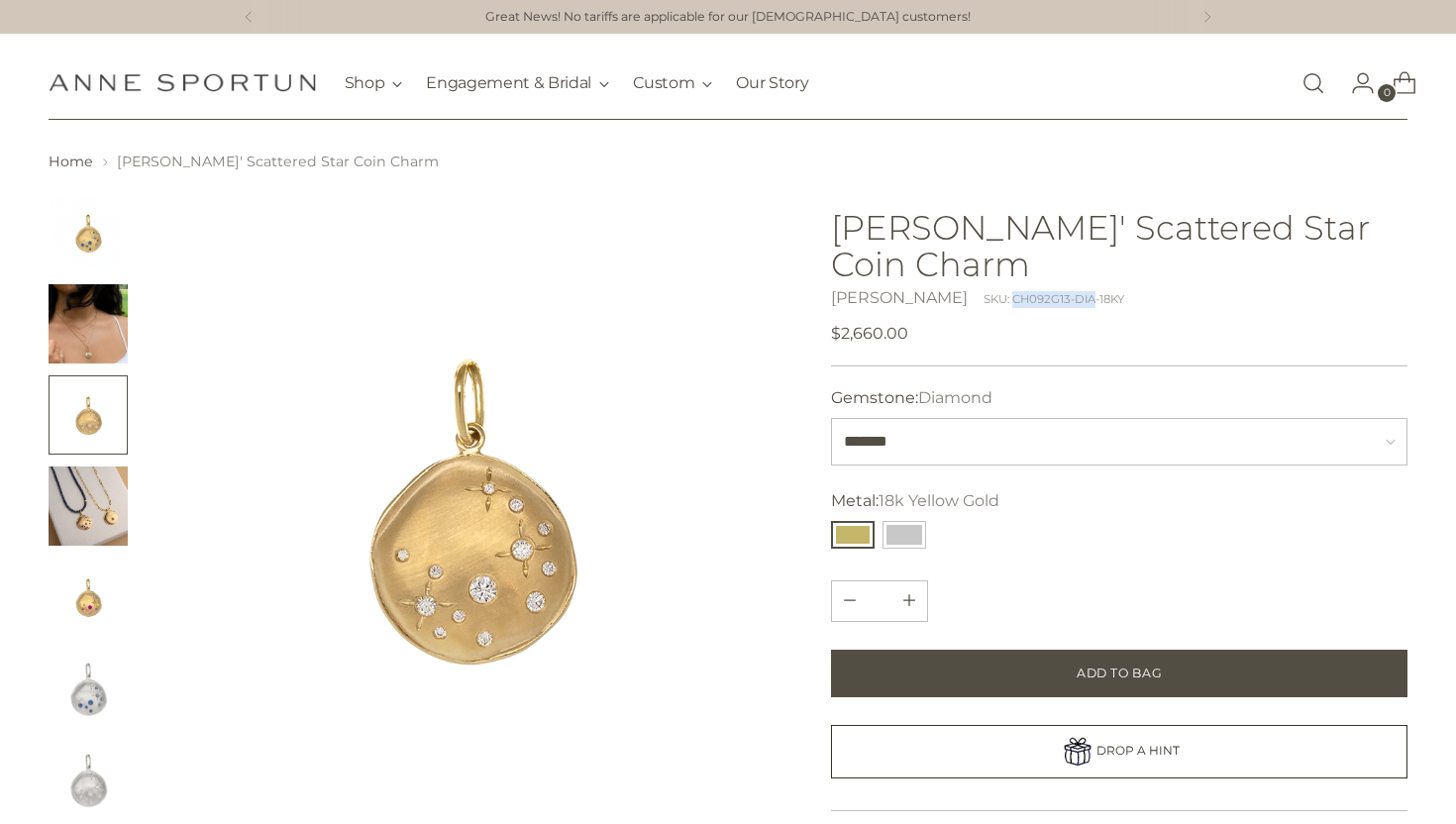 drag, startPoint x: 987, startPoint y: 259, endPoint x: 1067, endPoint y: 258, distance: 80.00625 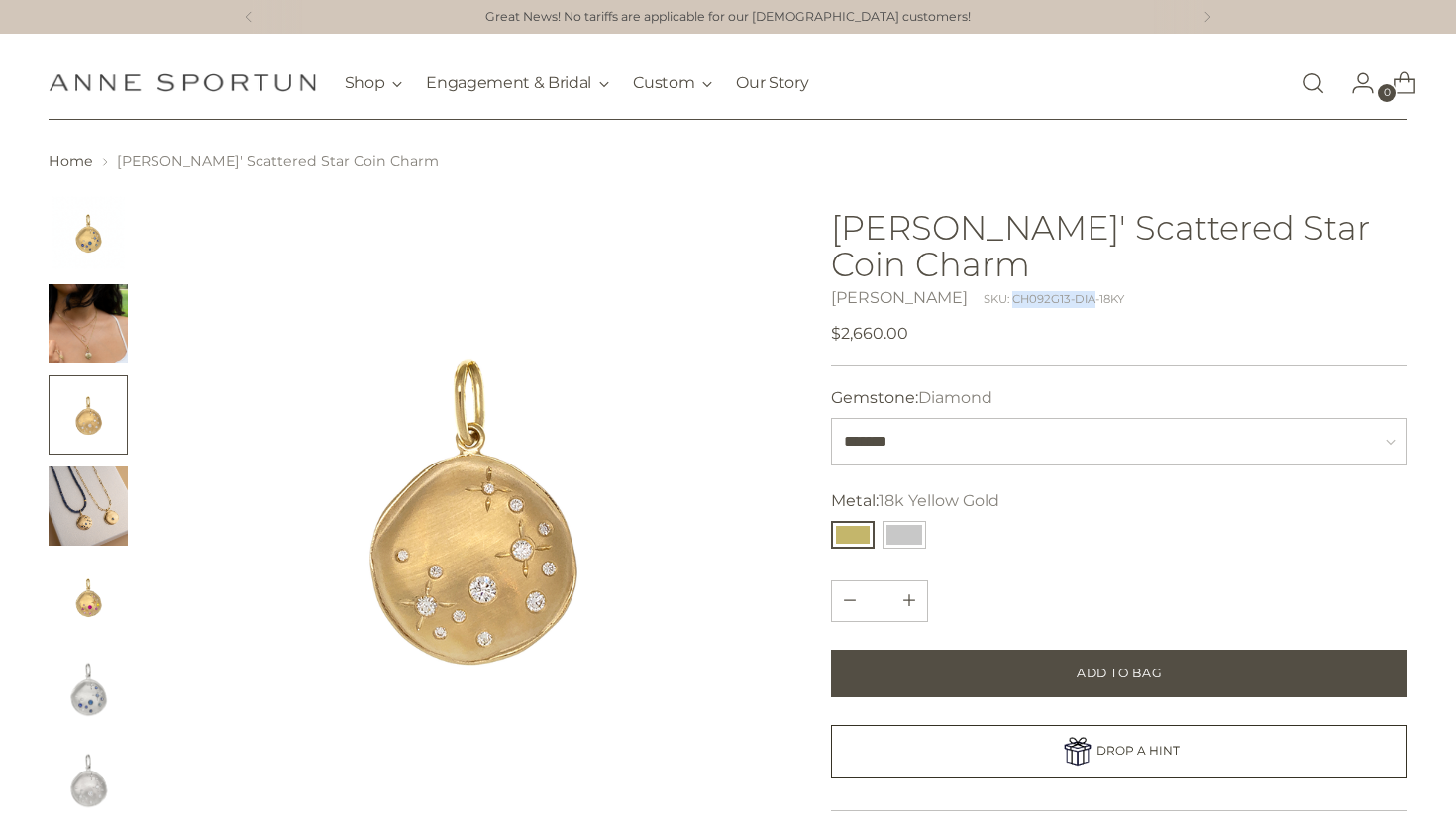 click on "SKU: CH092G13-DIA-18KY" at bounding box center [1054, 299] 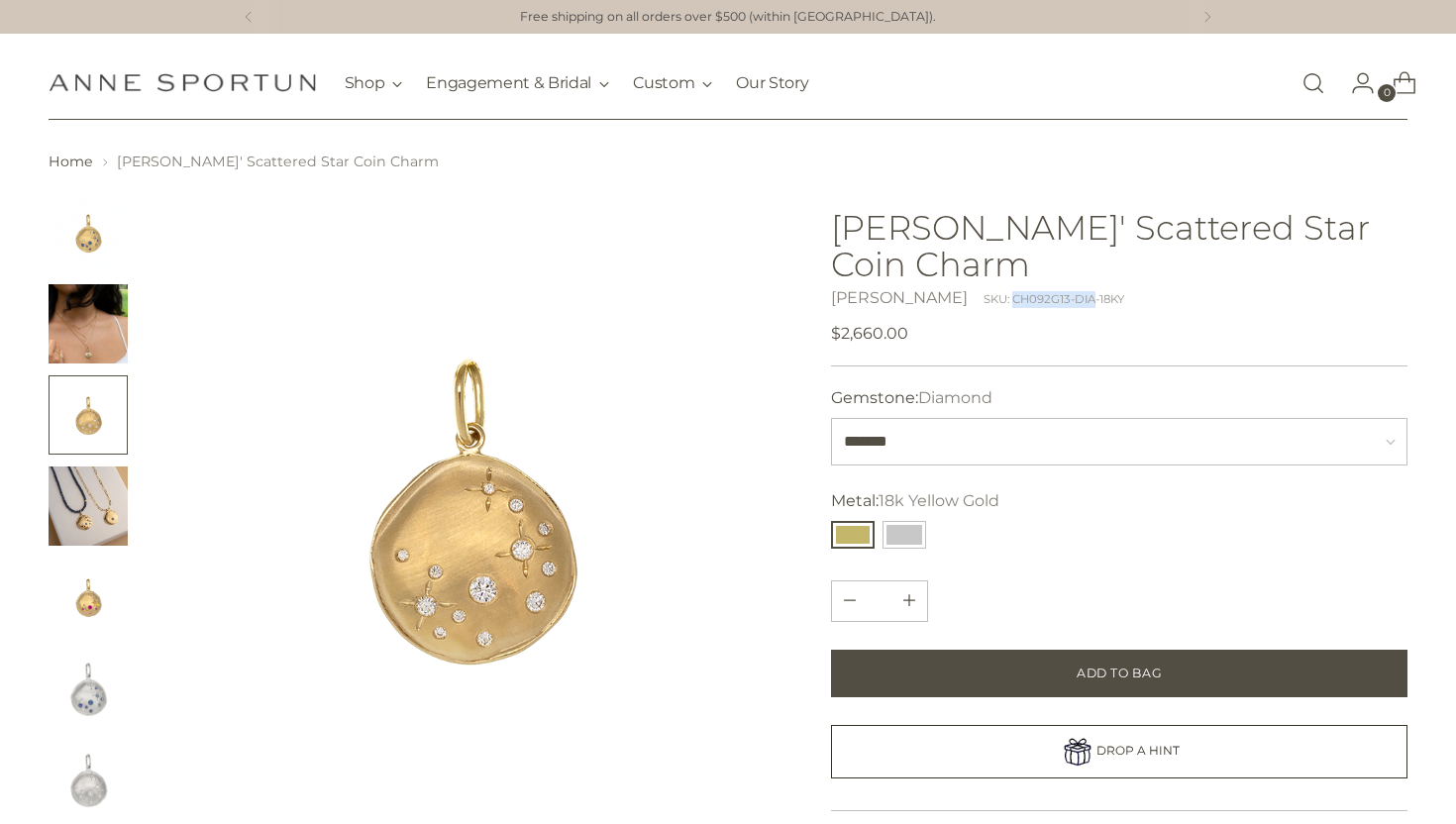 copy on "CH092G13-DIA" 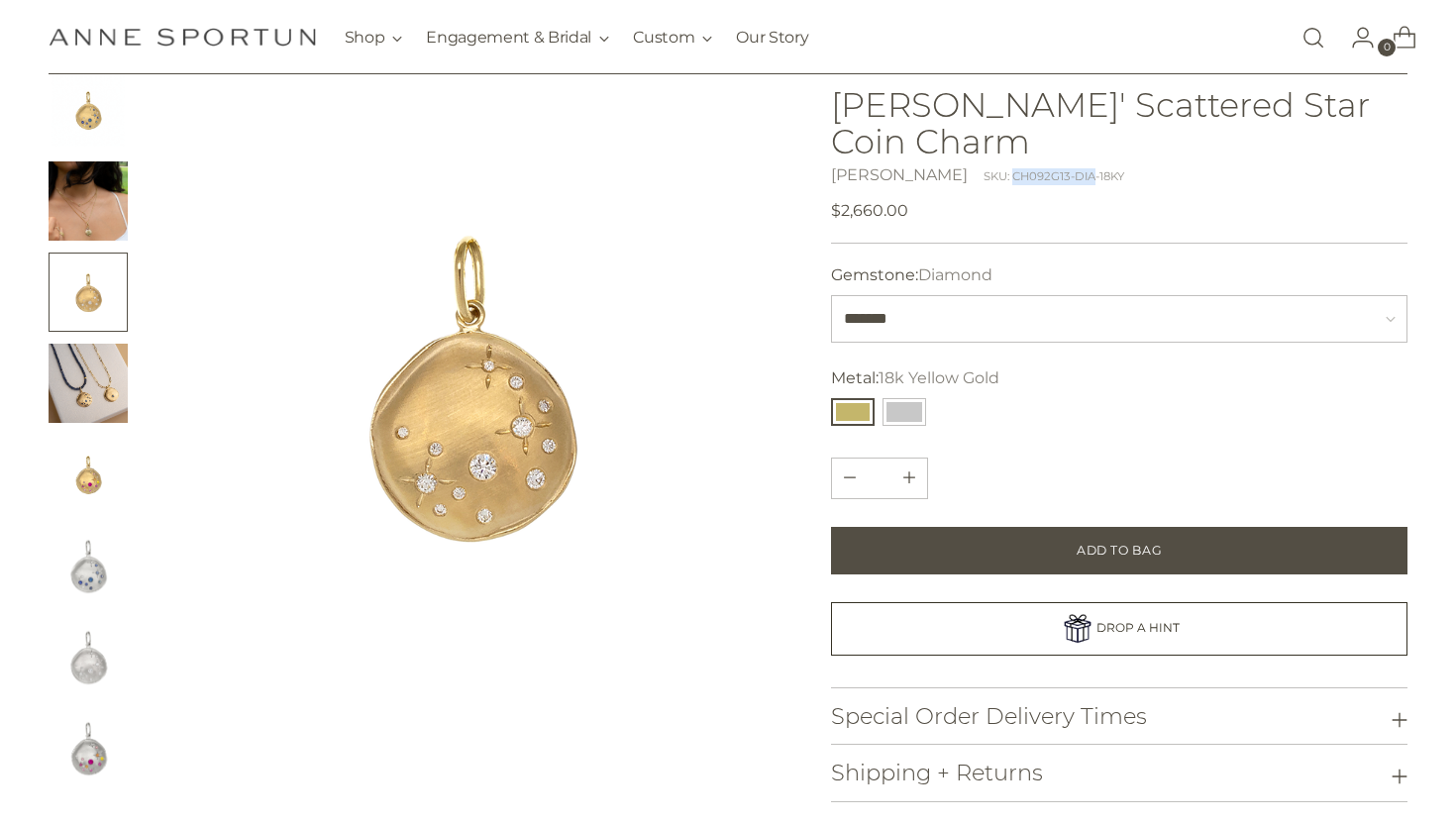 scroll, scrollTop: 120, scrollLeft: 0, axis: vertical 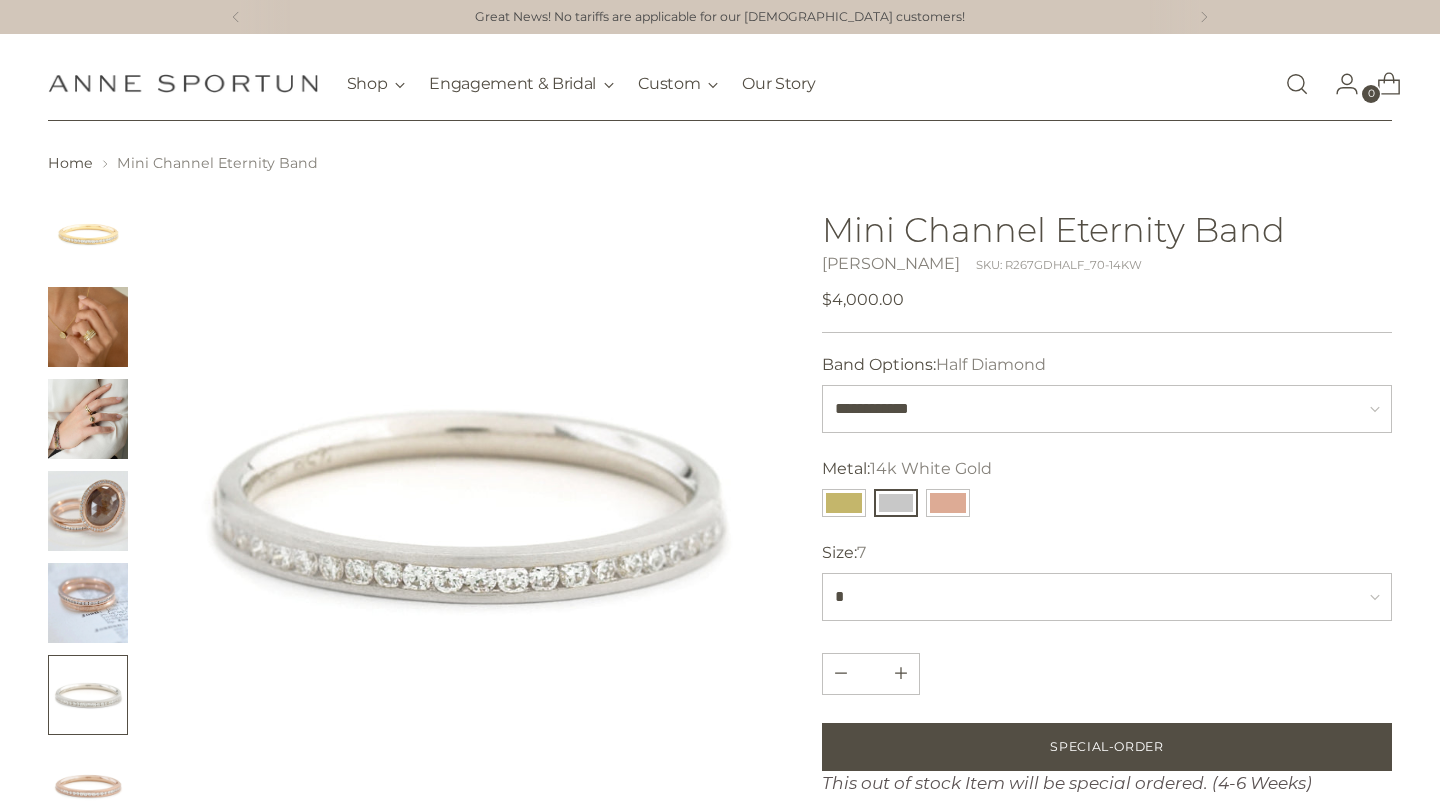 click at bounding box center [1297, 84] 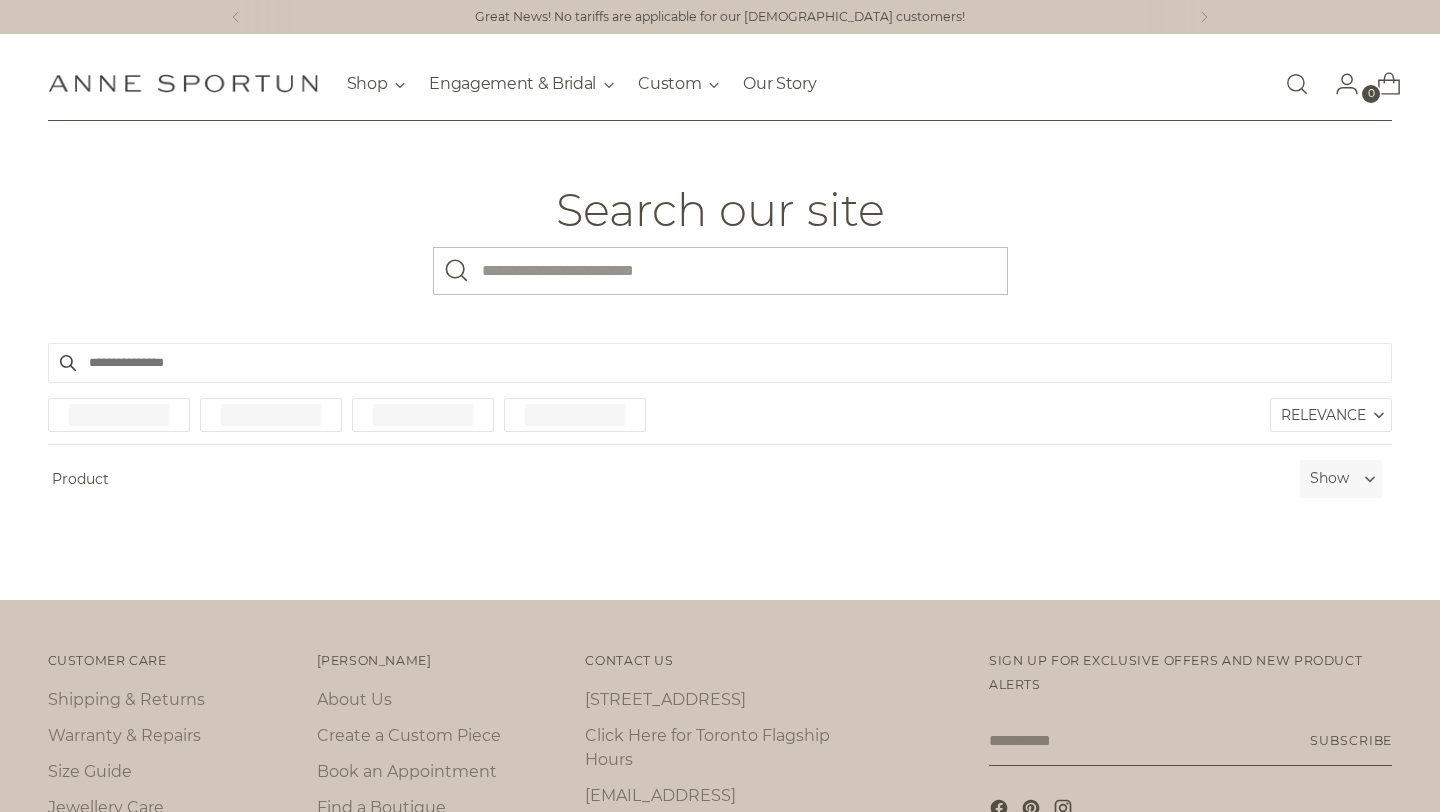 scroll, scrollTop: 0, scrollLeft: 0, axis: both 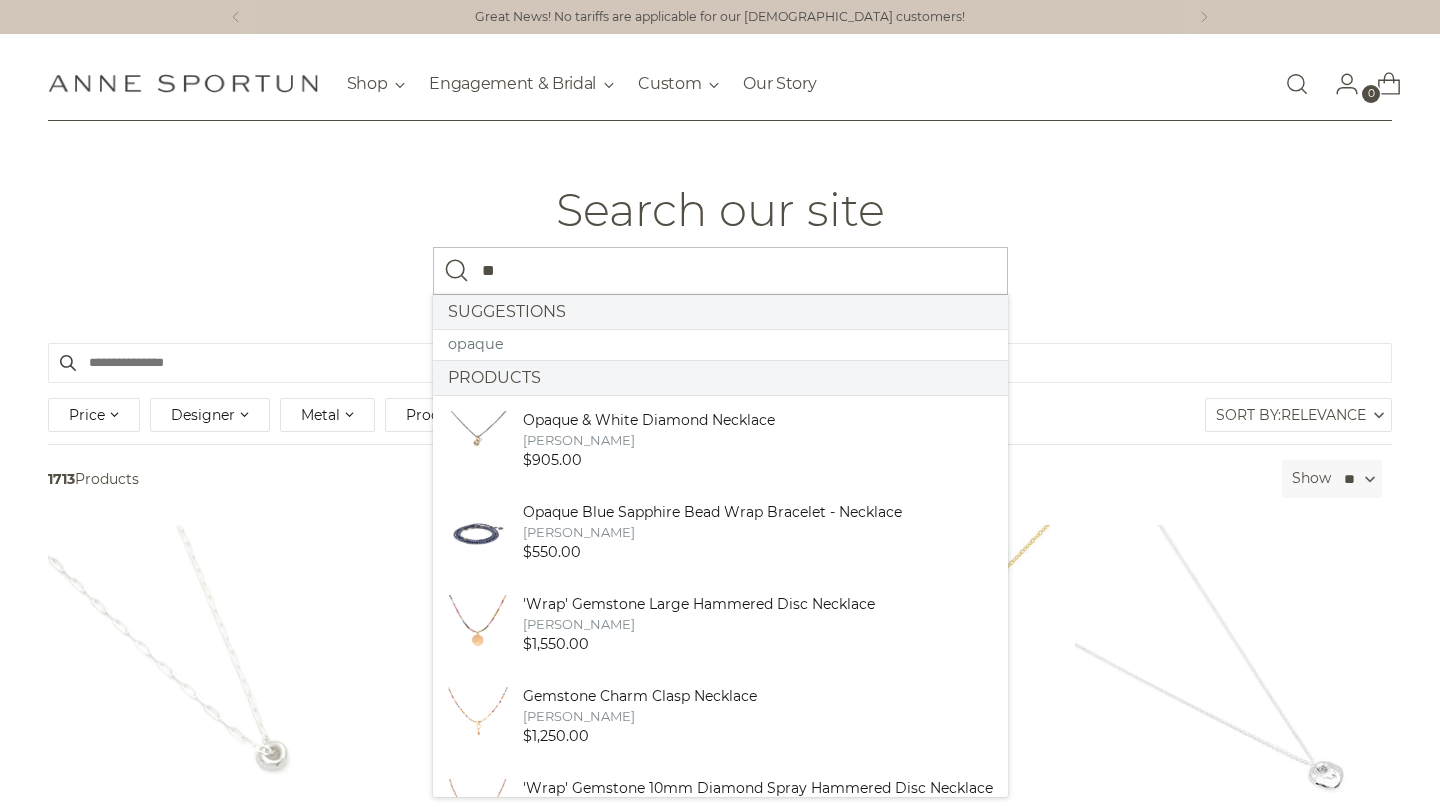 type on "*" 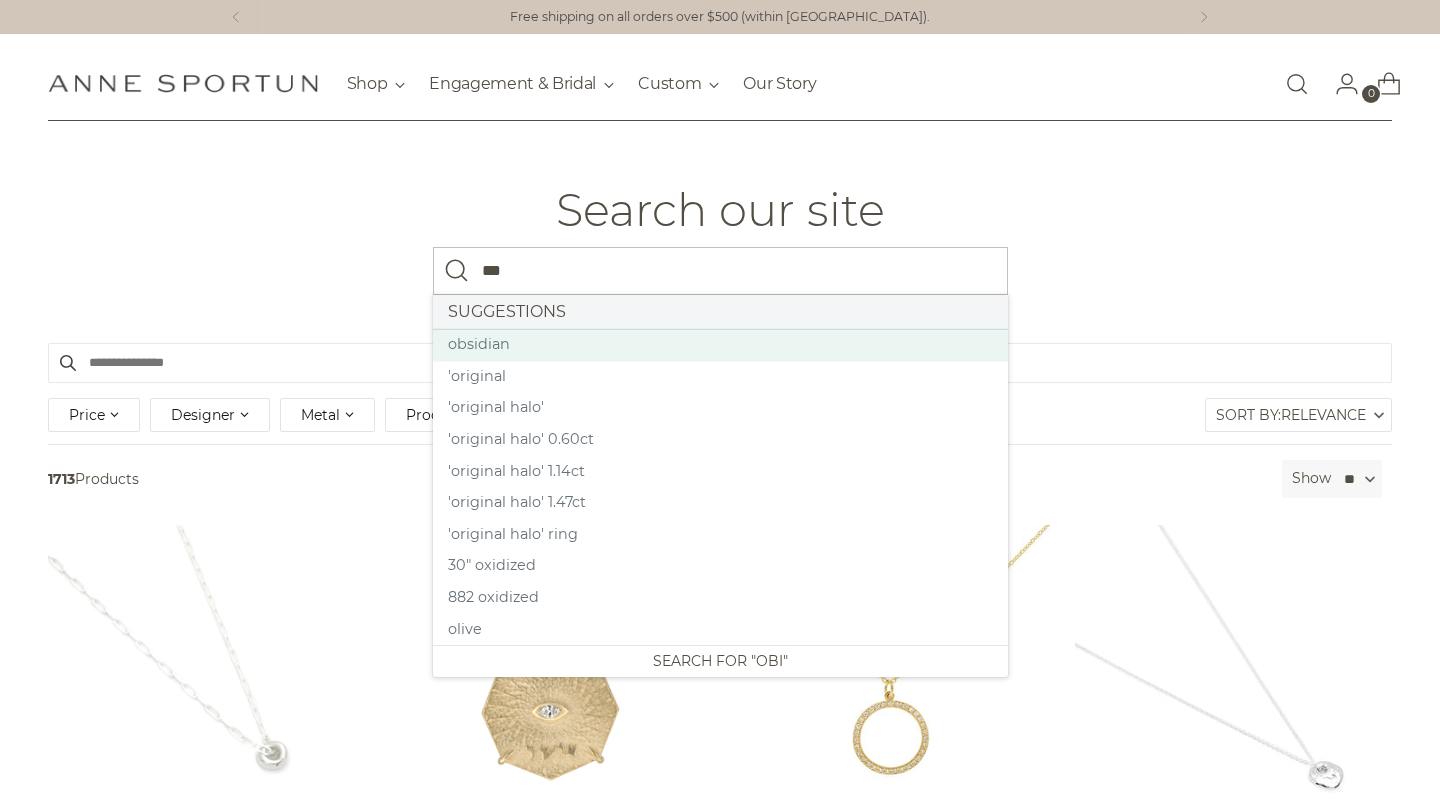 click on "obsidian" at bounding box center [720, 345] 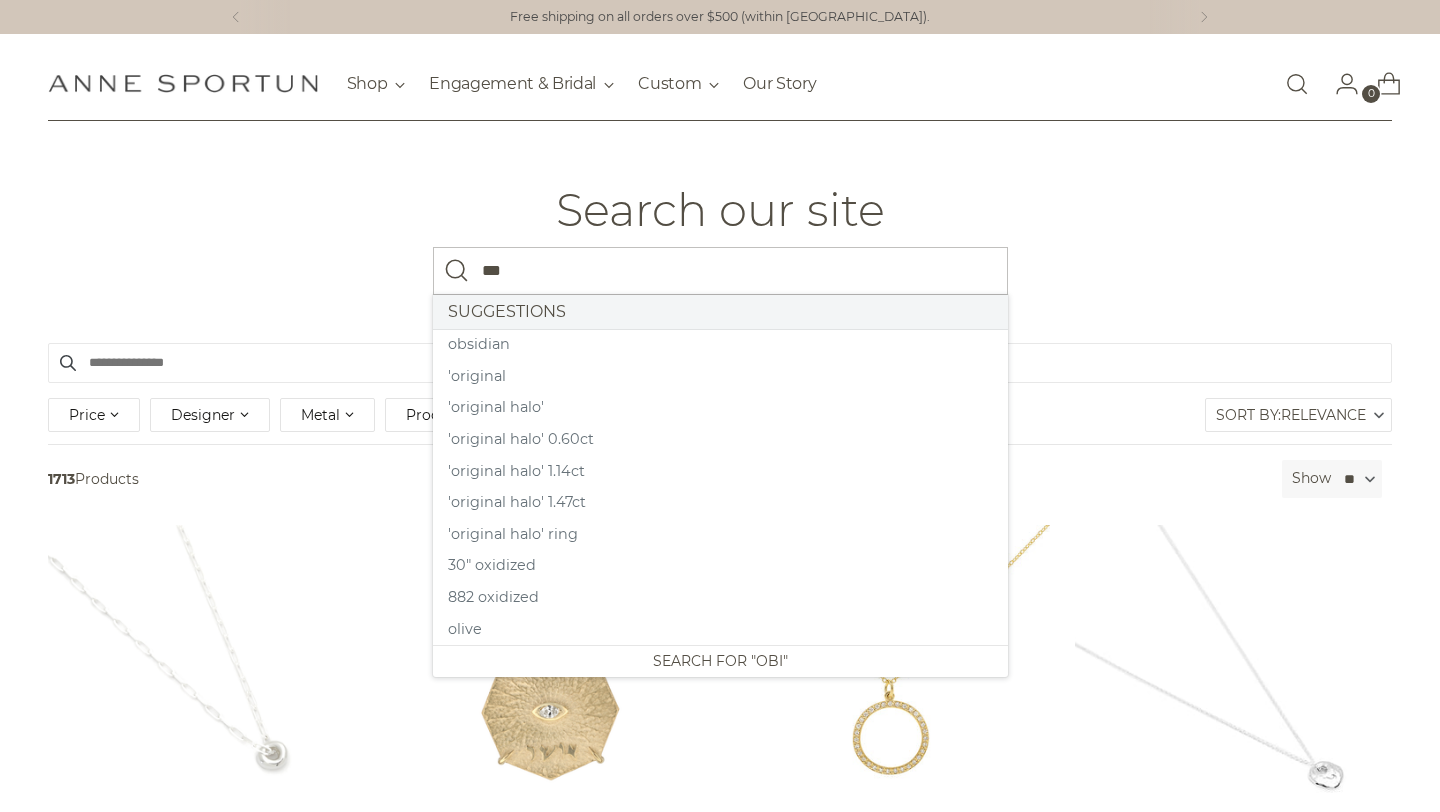 type on "***" 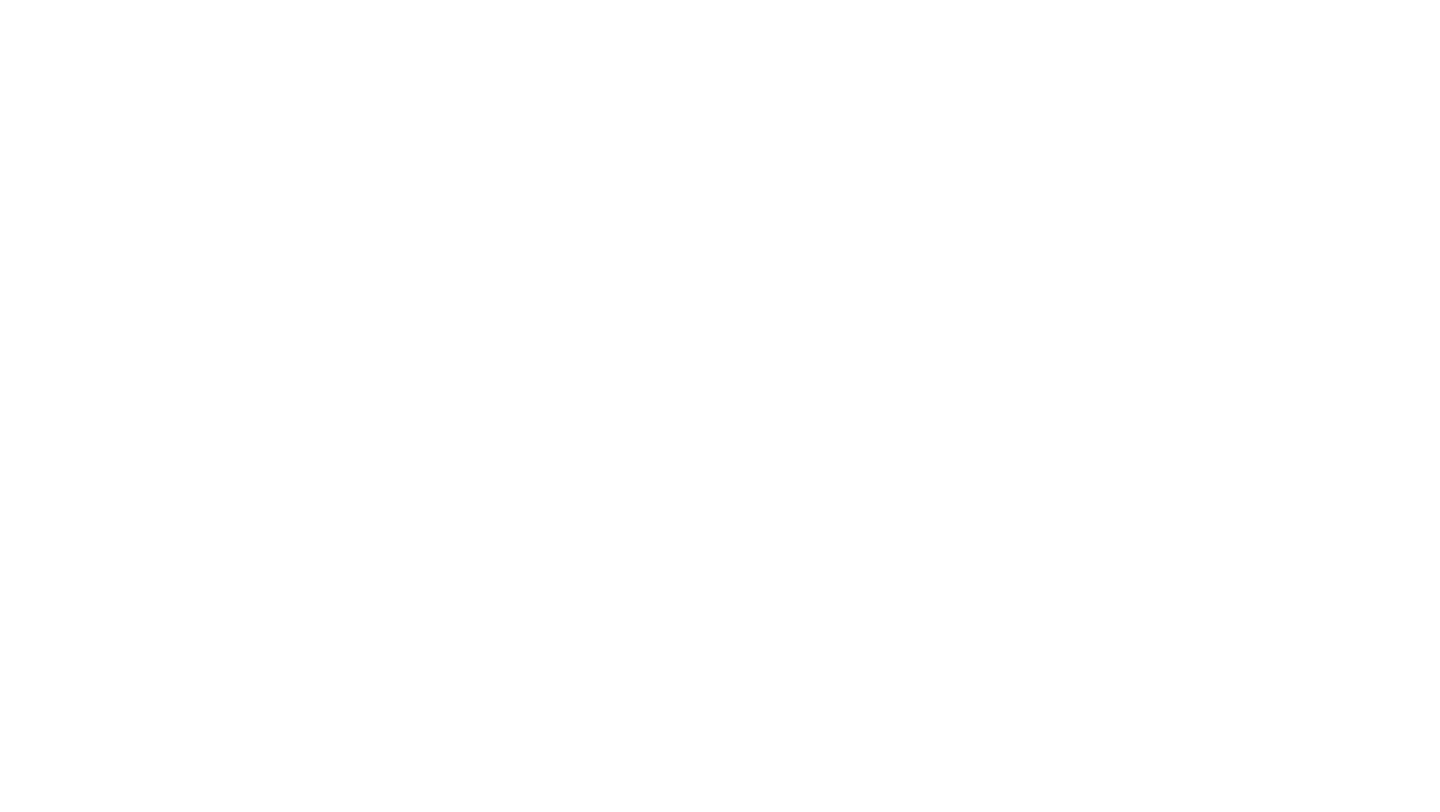 scroll, scrollTop: 0, scrollLeft: 0, axis: both 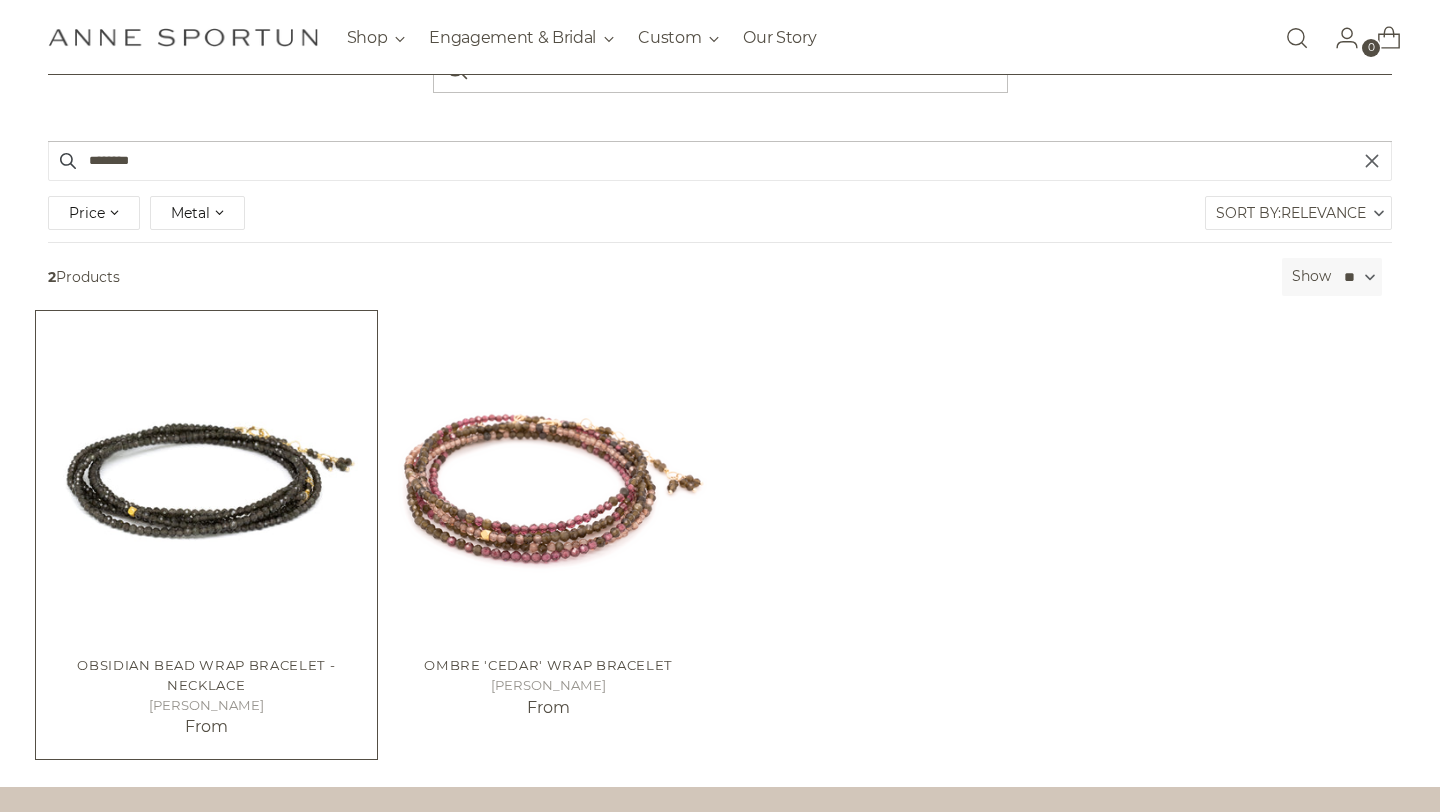 click at bounding box center (0, 0) 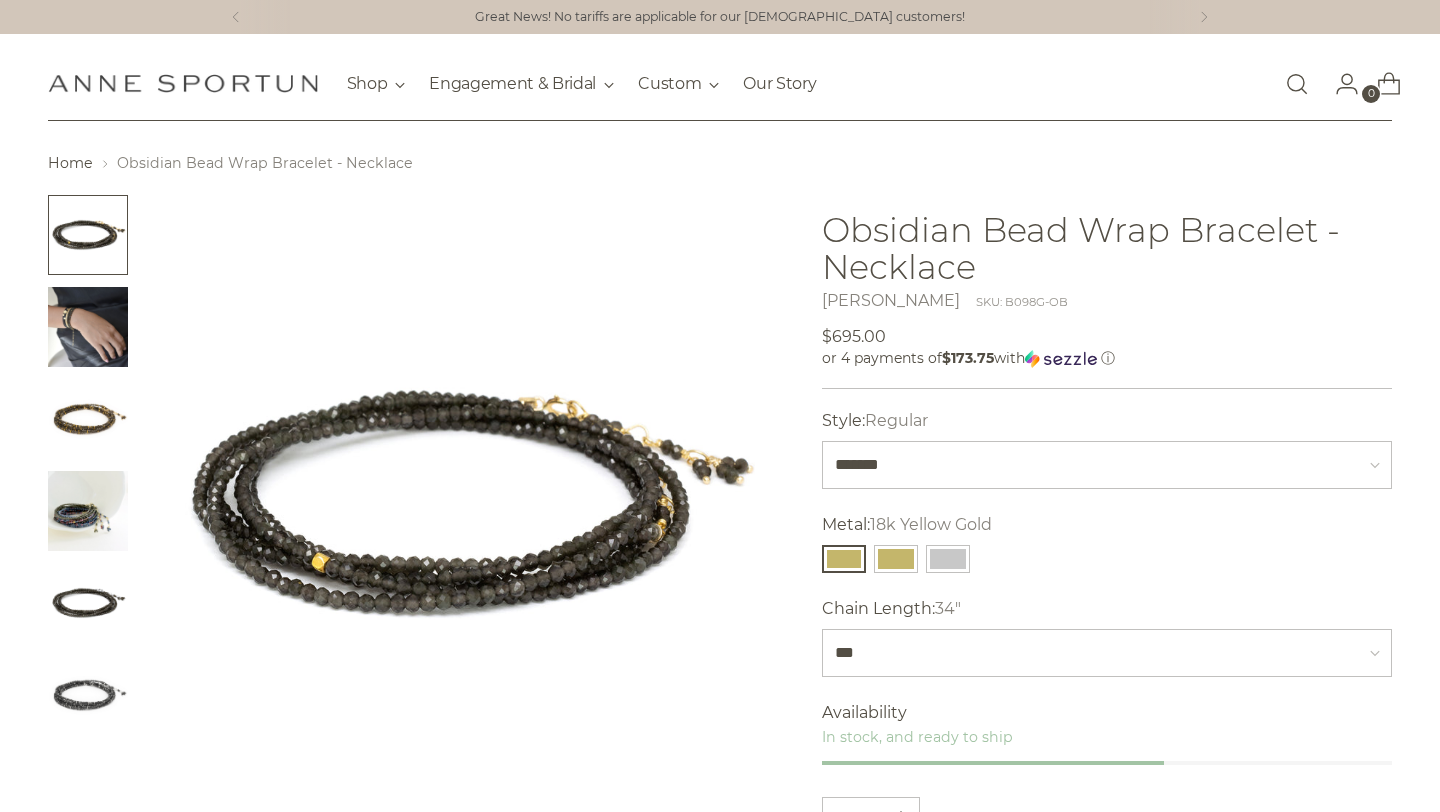 scroll, scrollTop: 48, scrollLeft: 0, axis: vertical 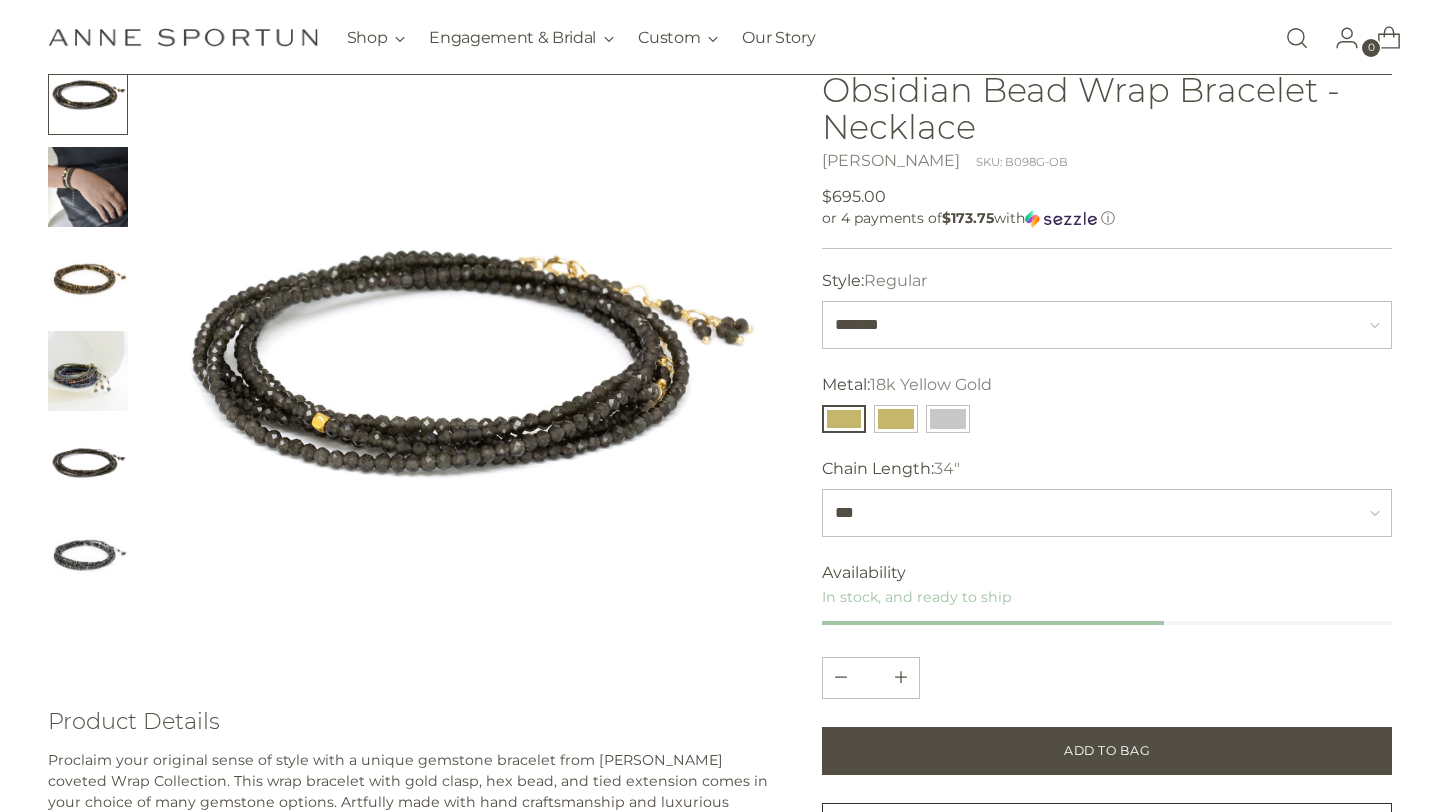 click on "Home
Obsidian Bead Wrap Bracelet - Necklace" at bounding box center (720, 697) 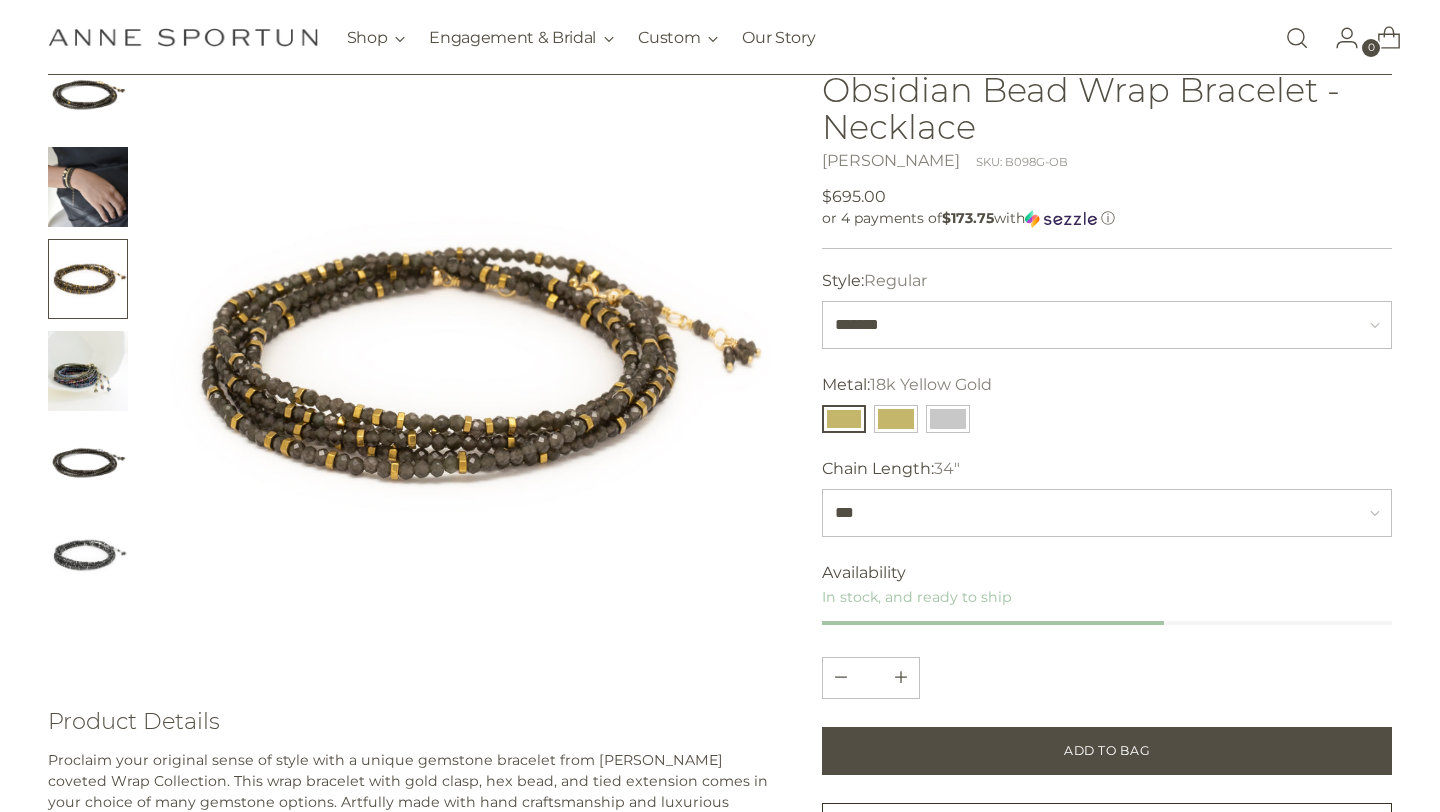 click at bounding box center [411, 364] 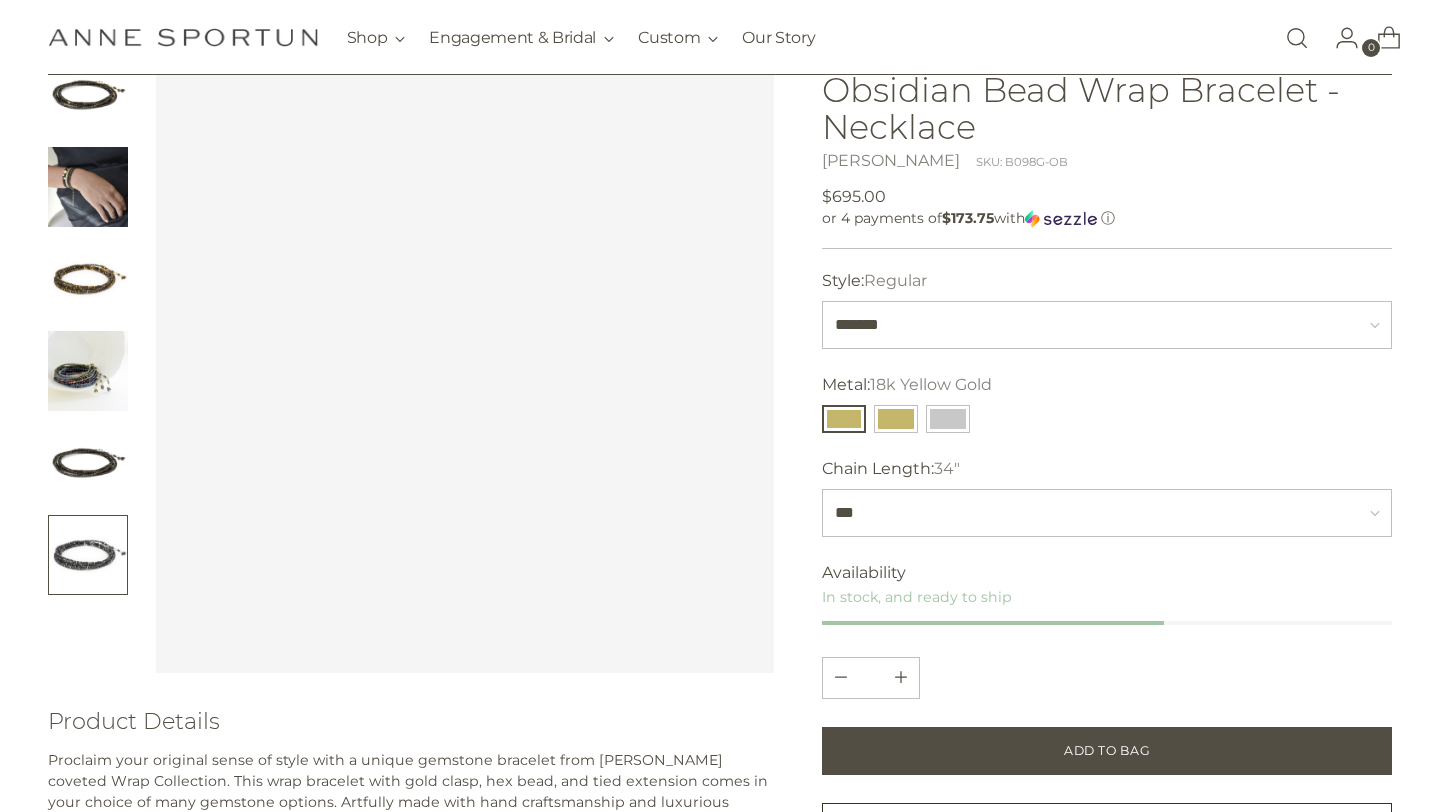 click at bounding box center [88, 463] 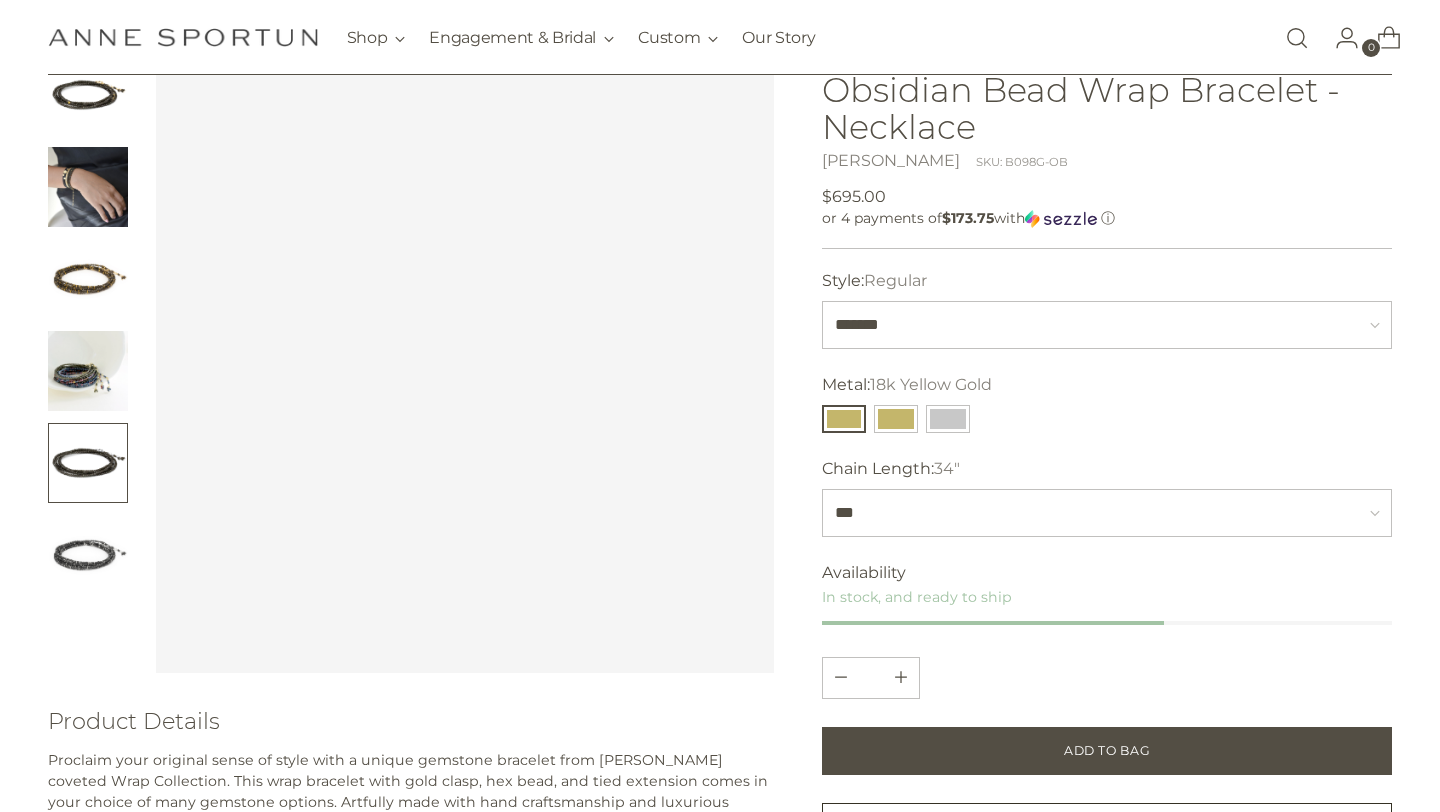 click at bounding box center (88, 371) 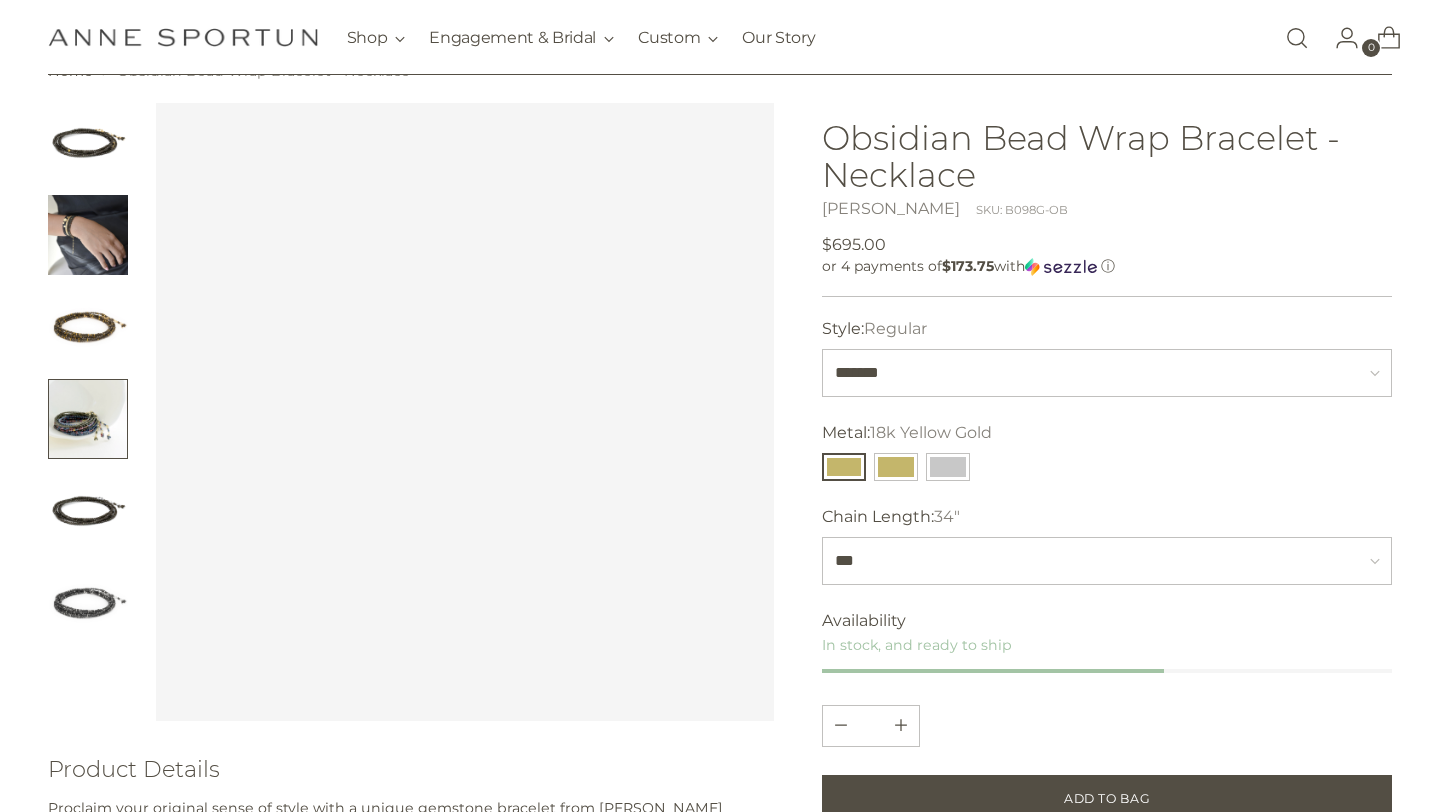 scroll, scrollTop: 80, scrollLeft: 0, axis: vertical 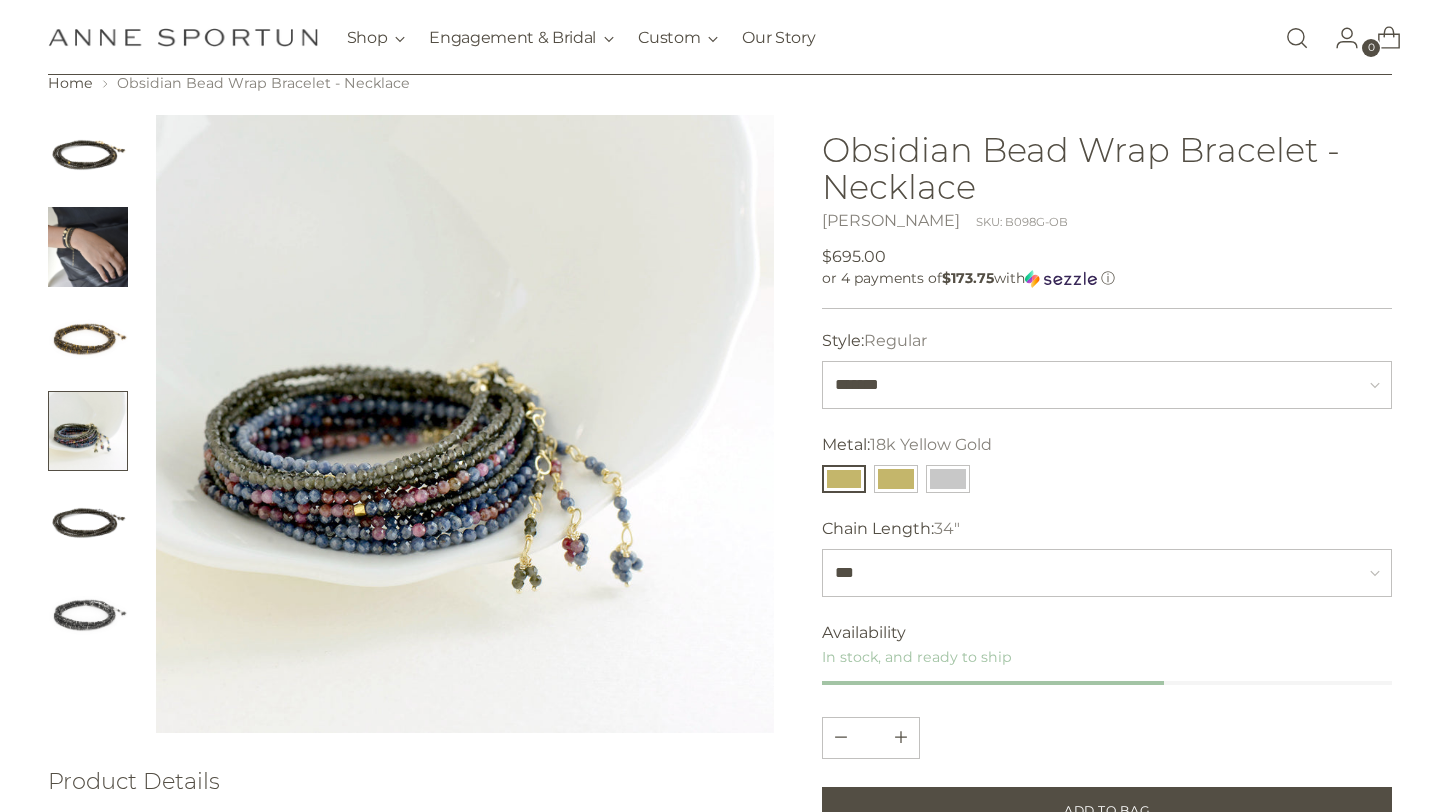click at bounding box center (88, 339) 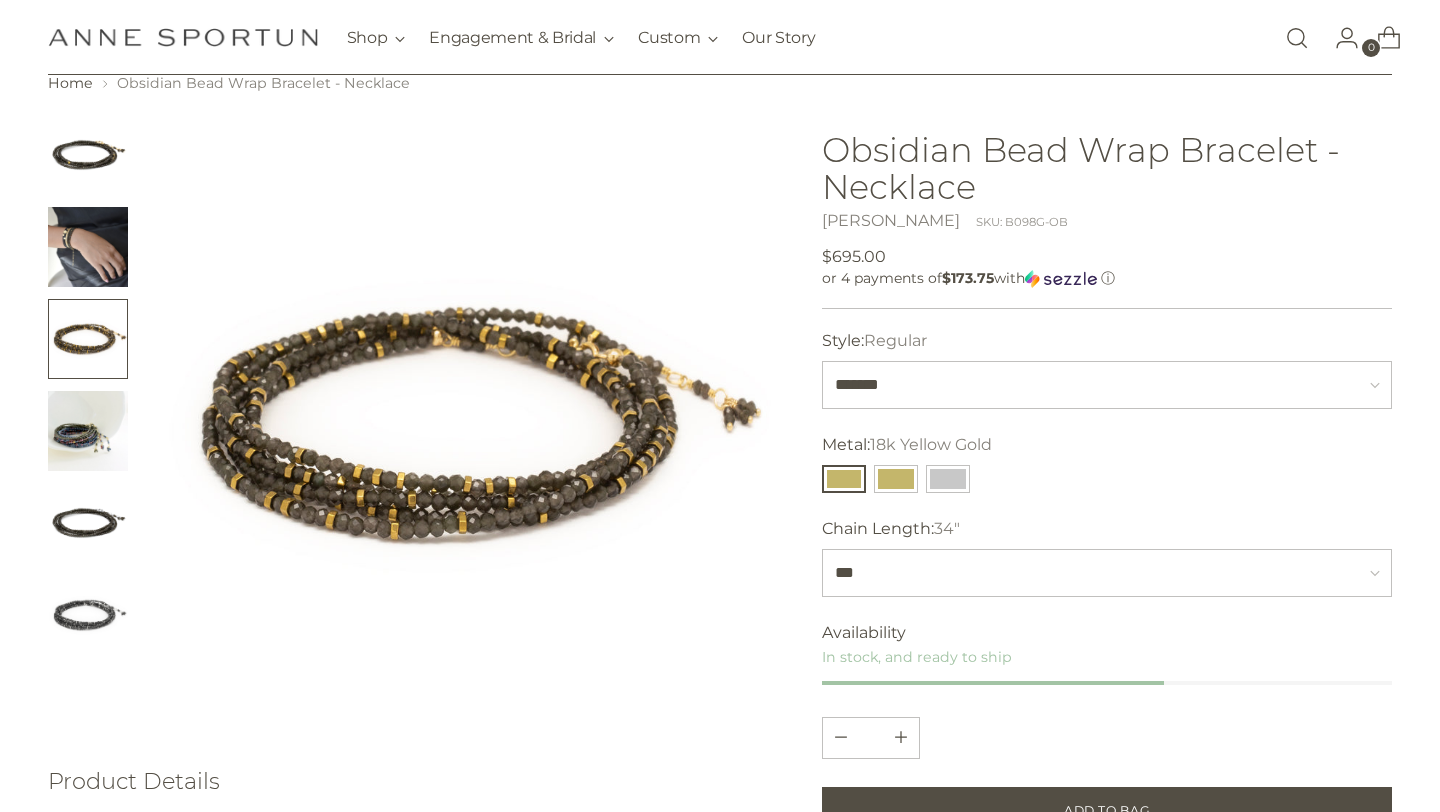 click on "Home
Obsidian Bead Wrap Bracelet - Necklace" at bounding box center (720, 757) 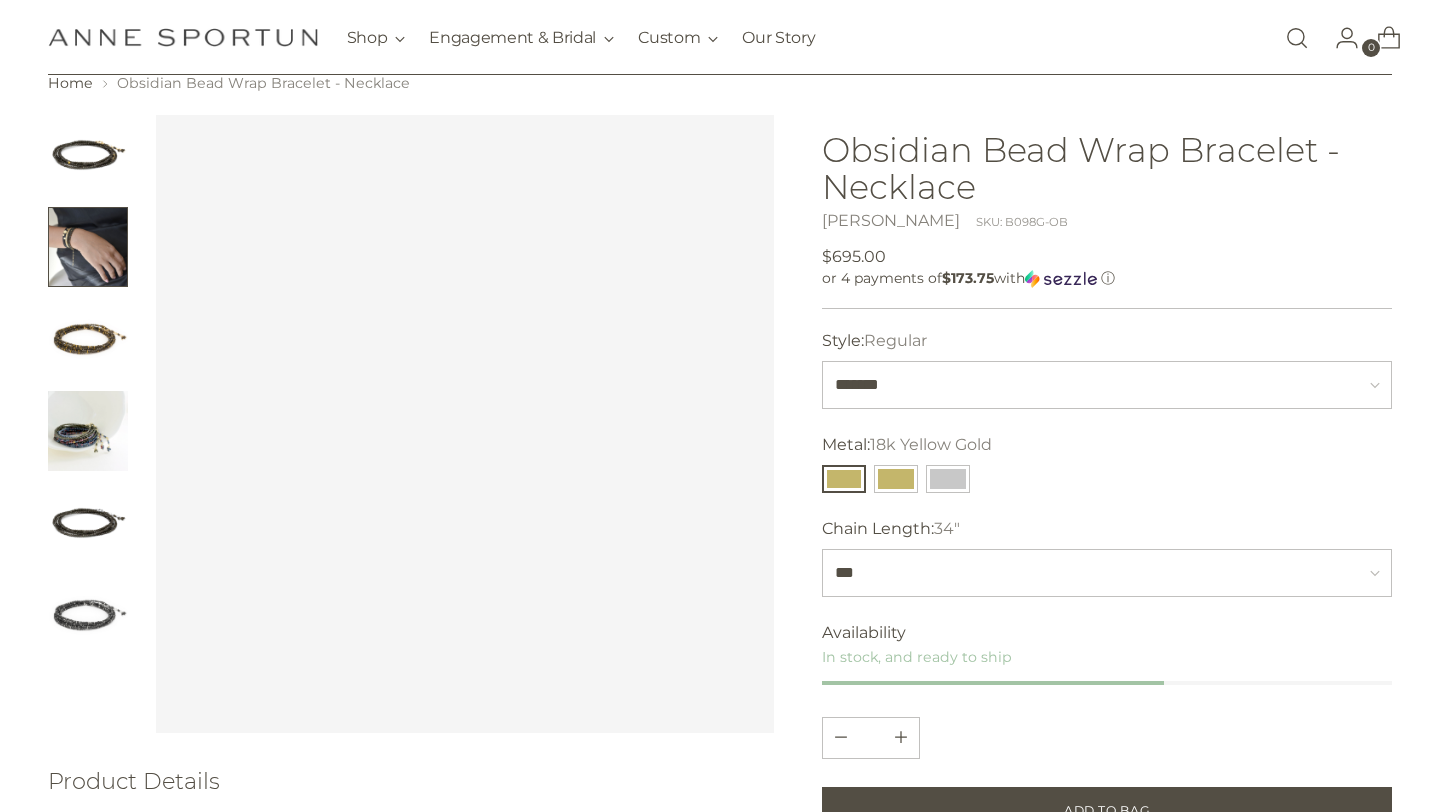 click at bounding box center (88, 155) 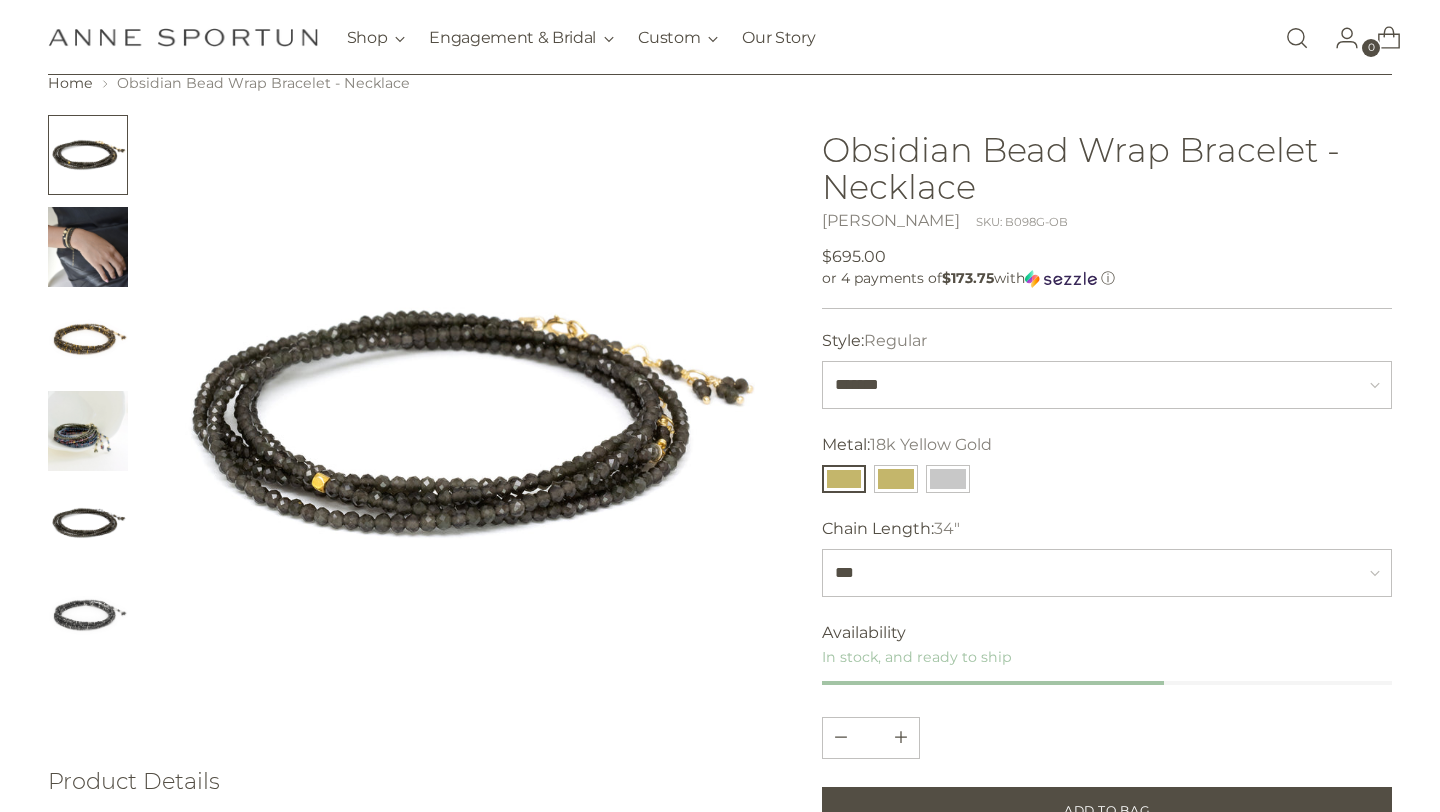 click at bounding box center (88, 339) 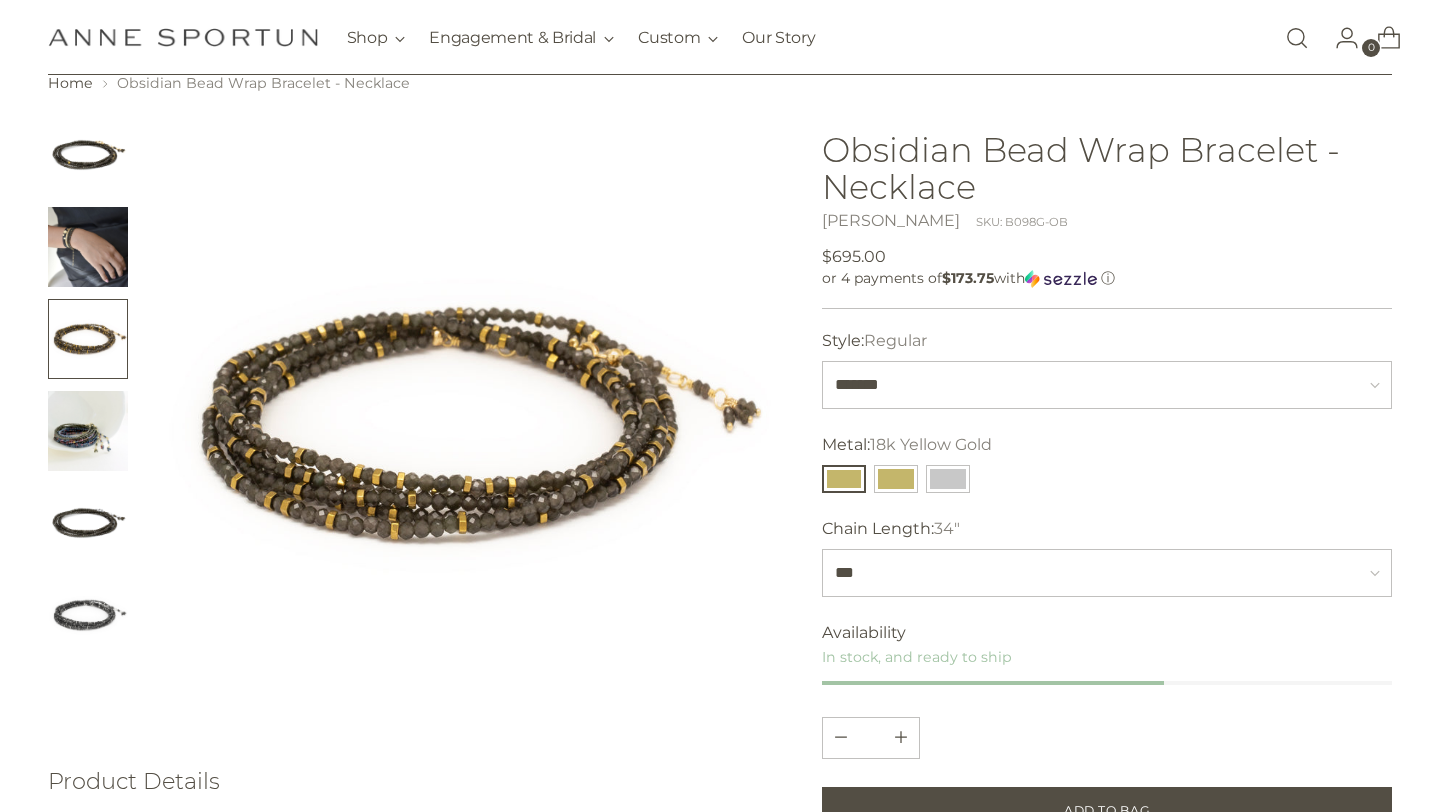 click at bounding box center [88, 247] 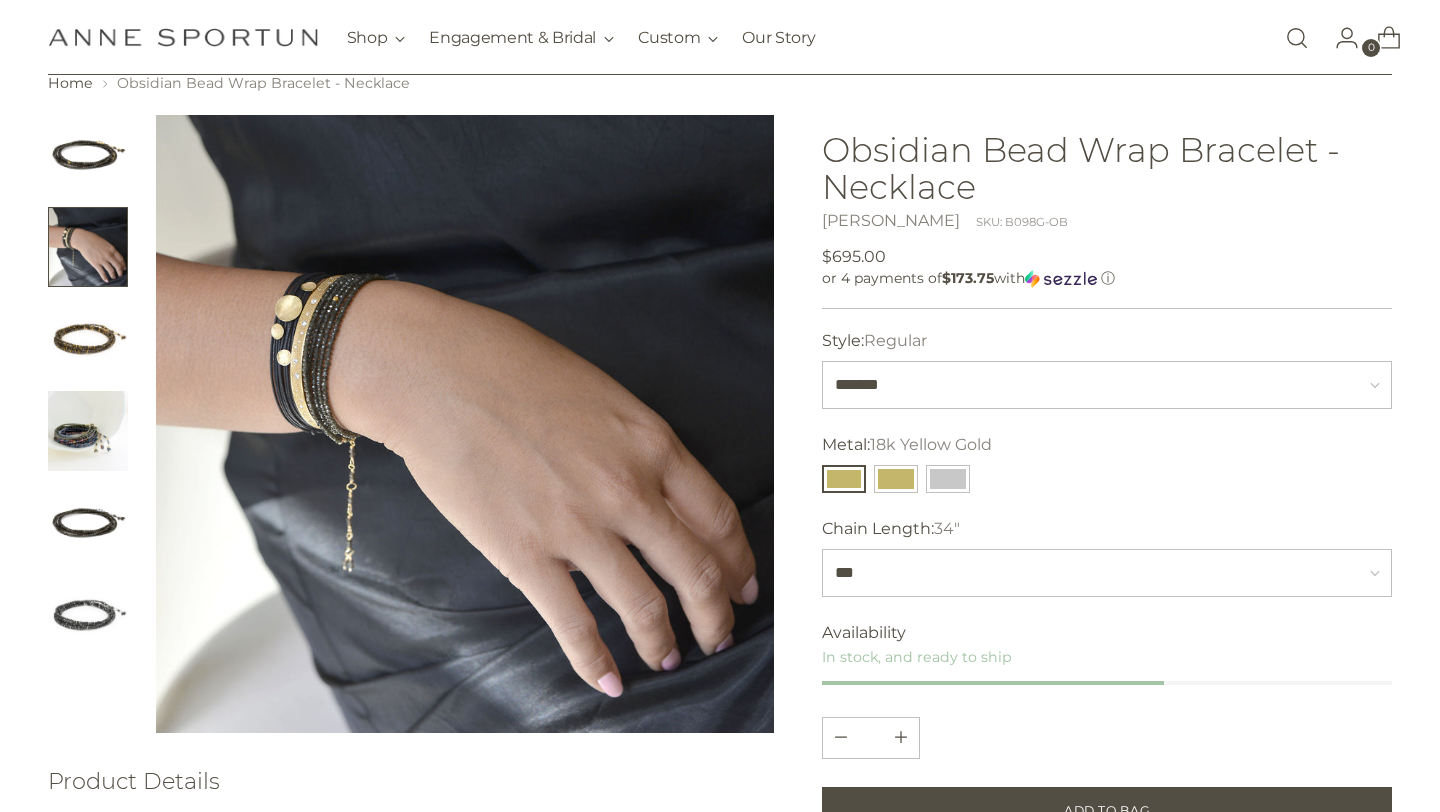 click at bounding box center [88, 155] 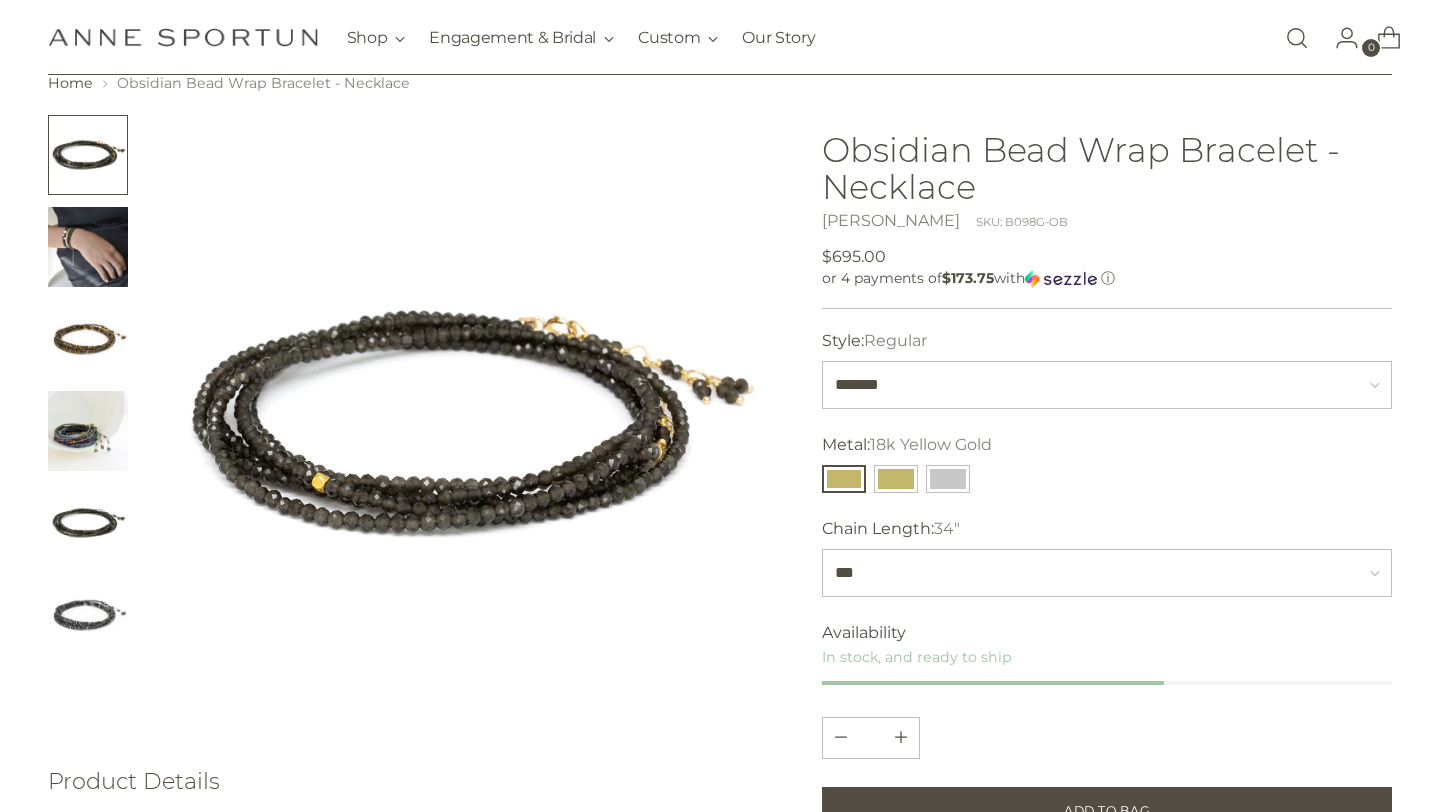 click at bounding box center (88, 431) 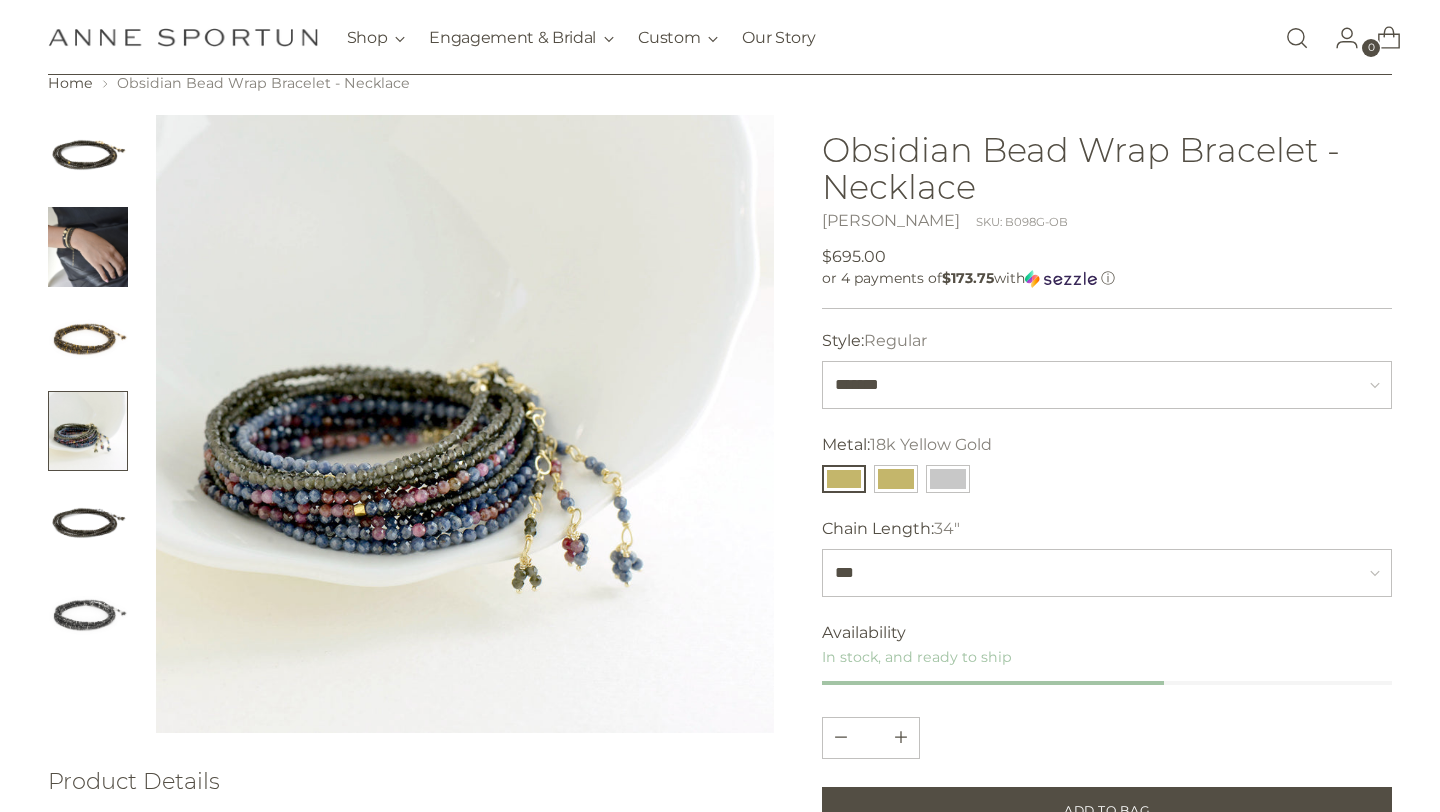 click at bounding box center [88, 339] 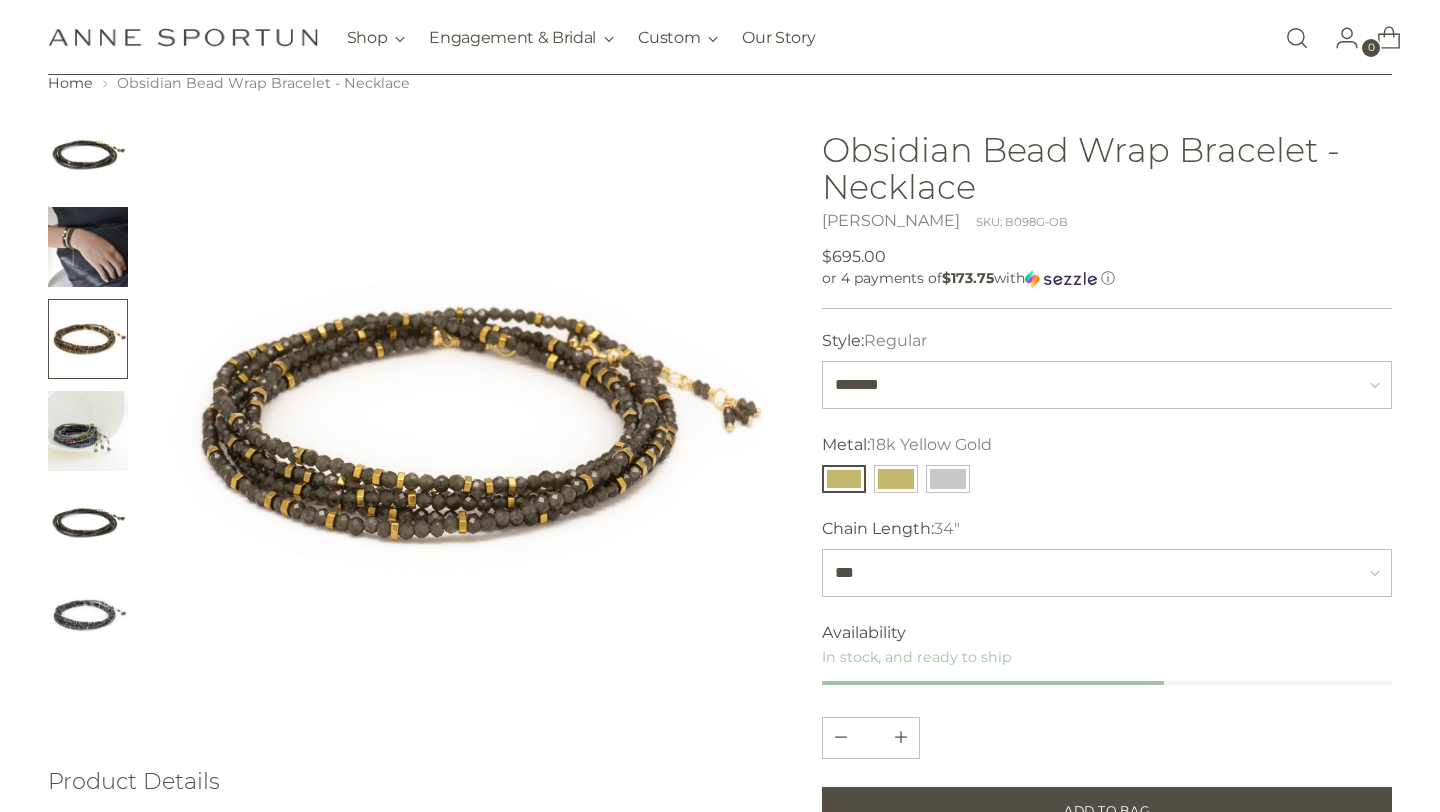 click at bounding box center [88, 431] 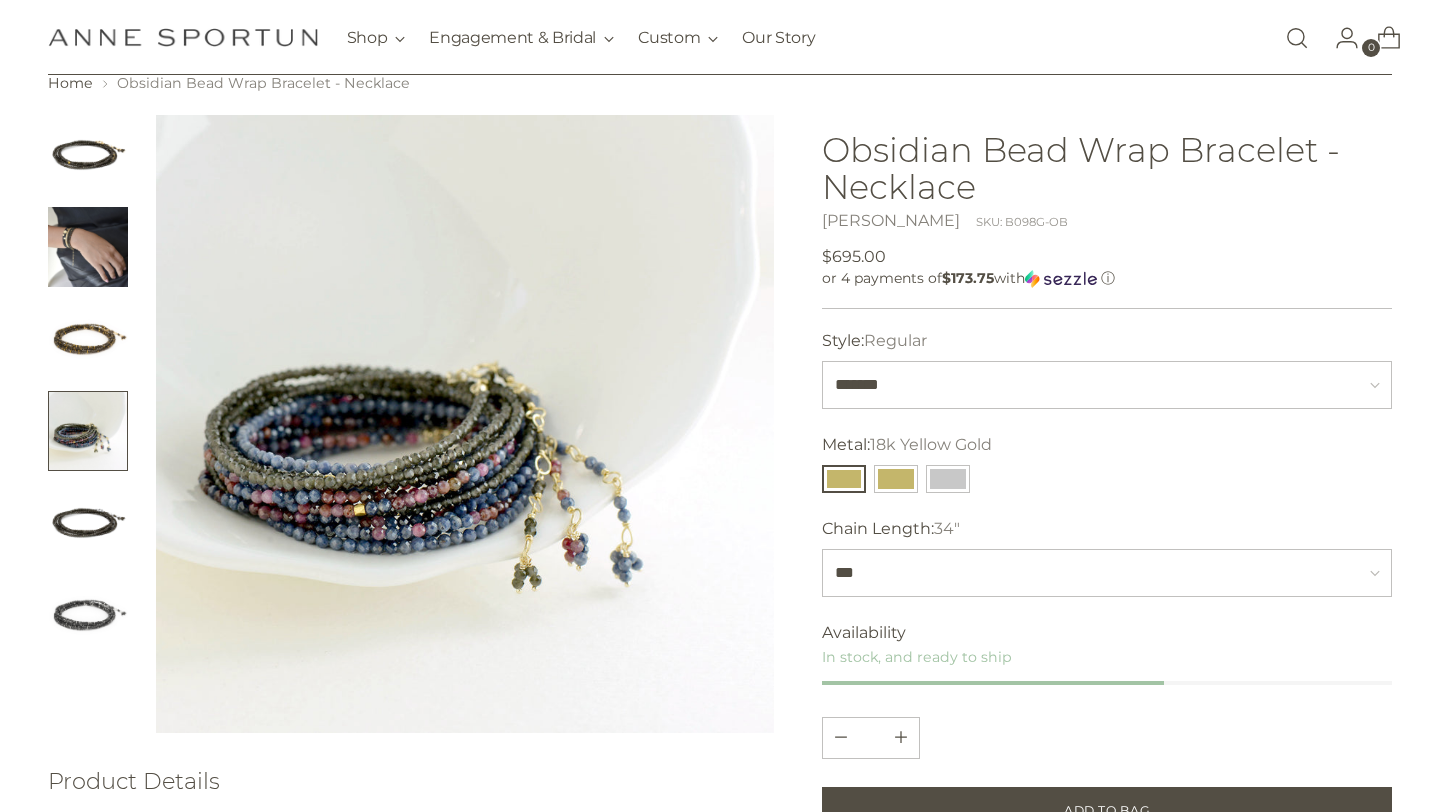 click at bounding box center [88, 615] 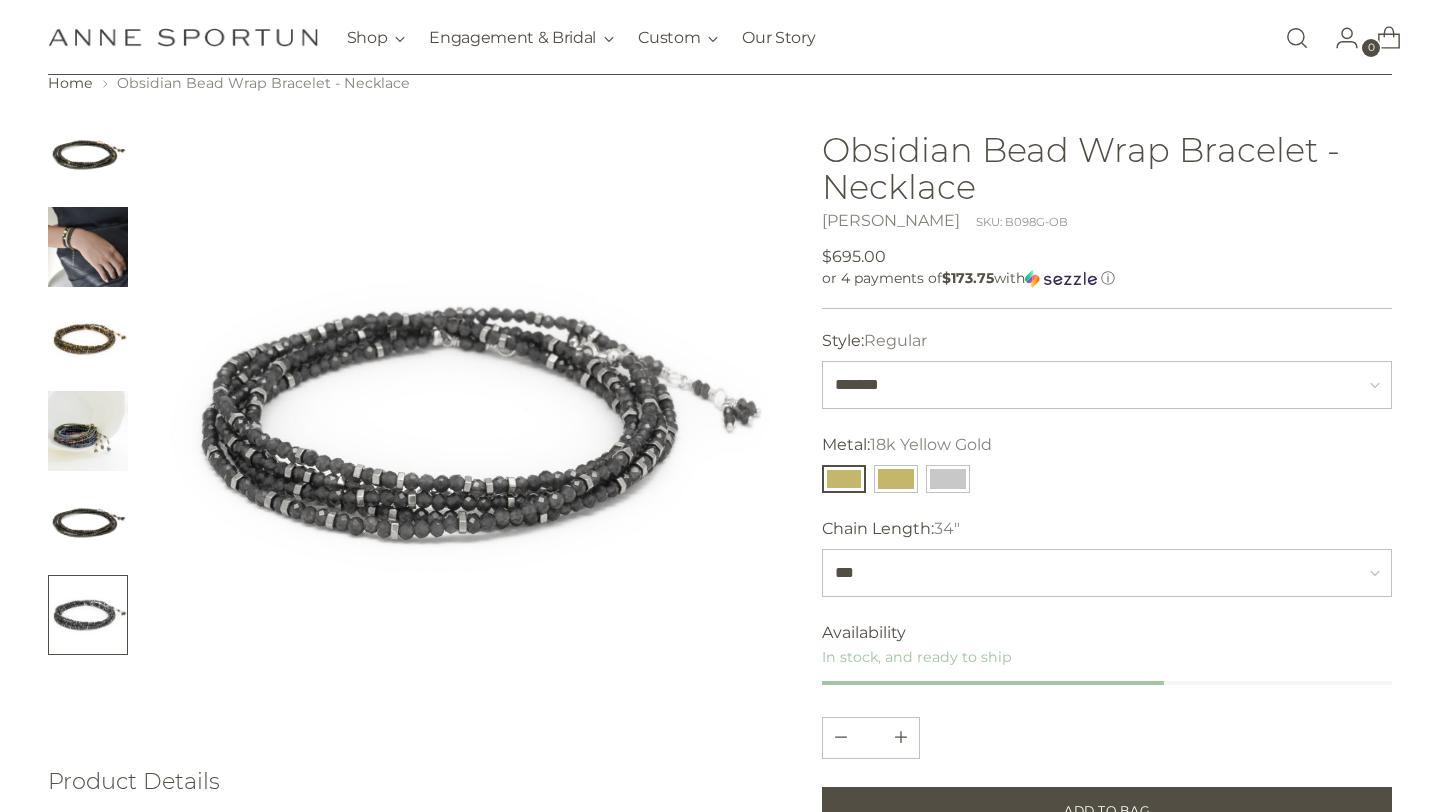 click at bounding box center [88, 523] 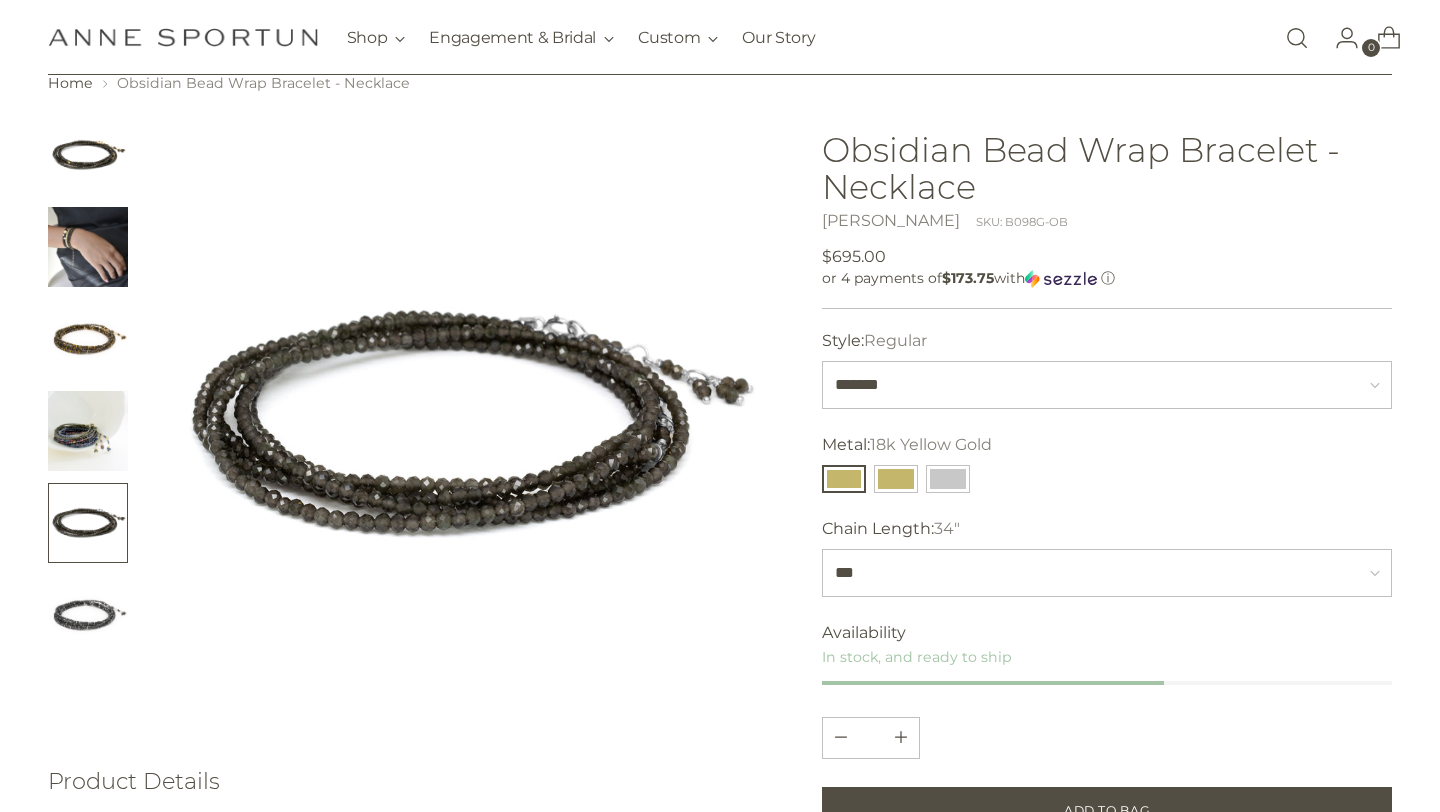 click at bounding box center (88, 155) 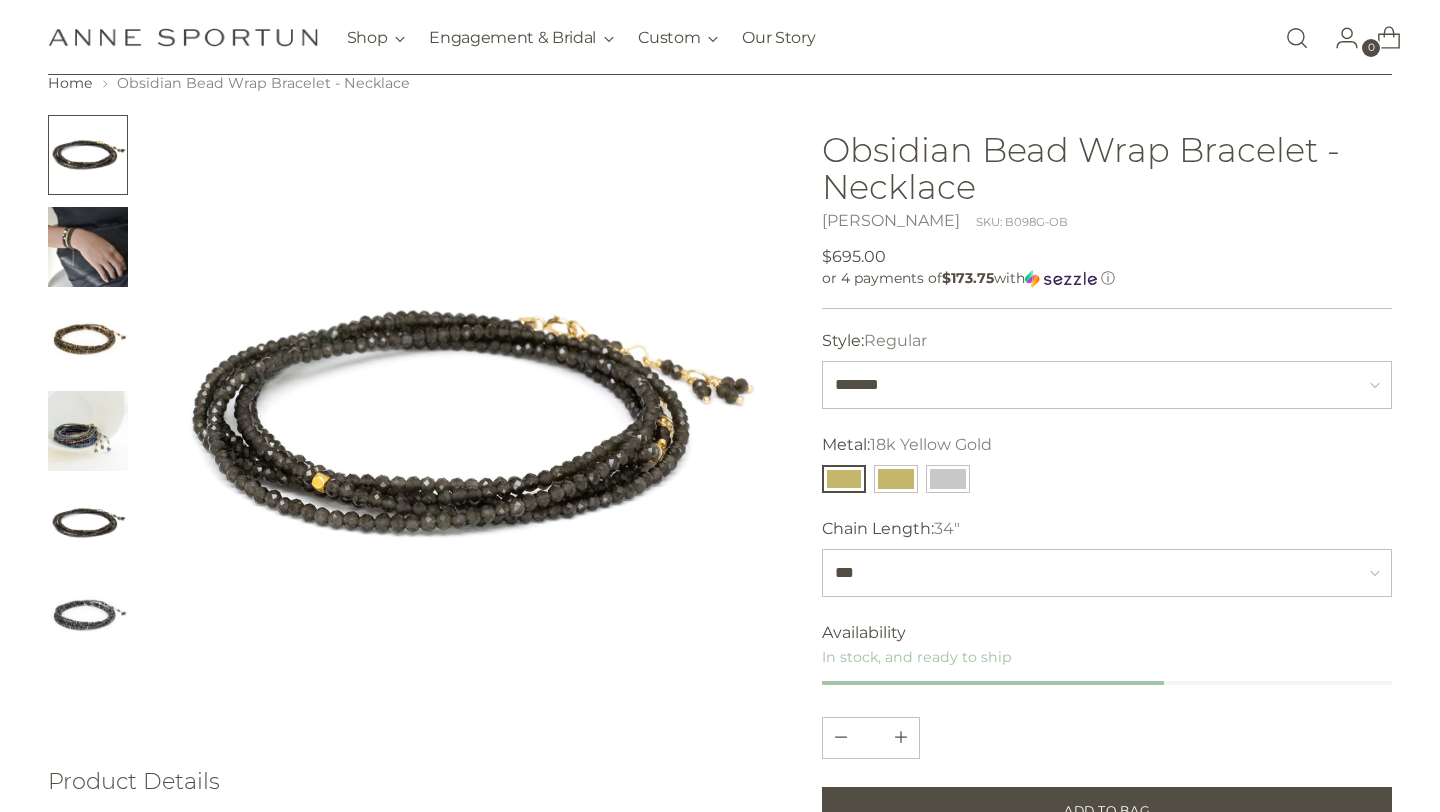 click at bounding box center [88, 431] 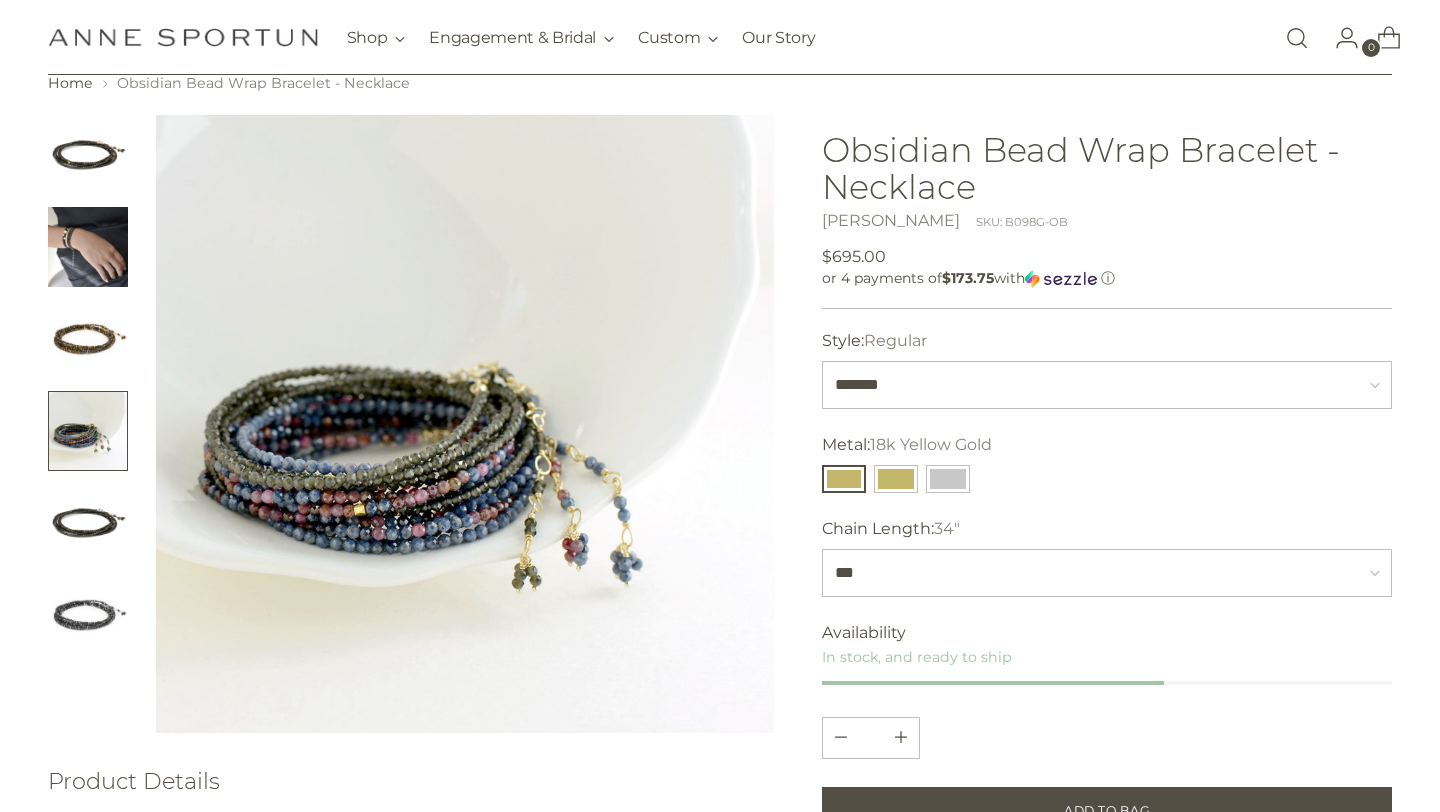 drag, startPoint x: 93, startPoint y: 314, endPoint x: 880, endPoint y: 0, distance: 847.3281 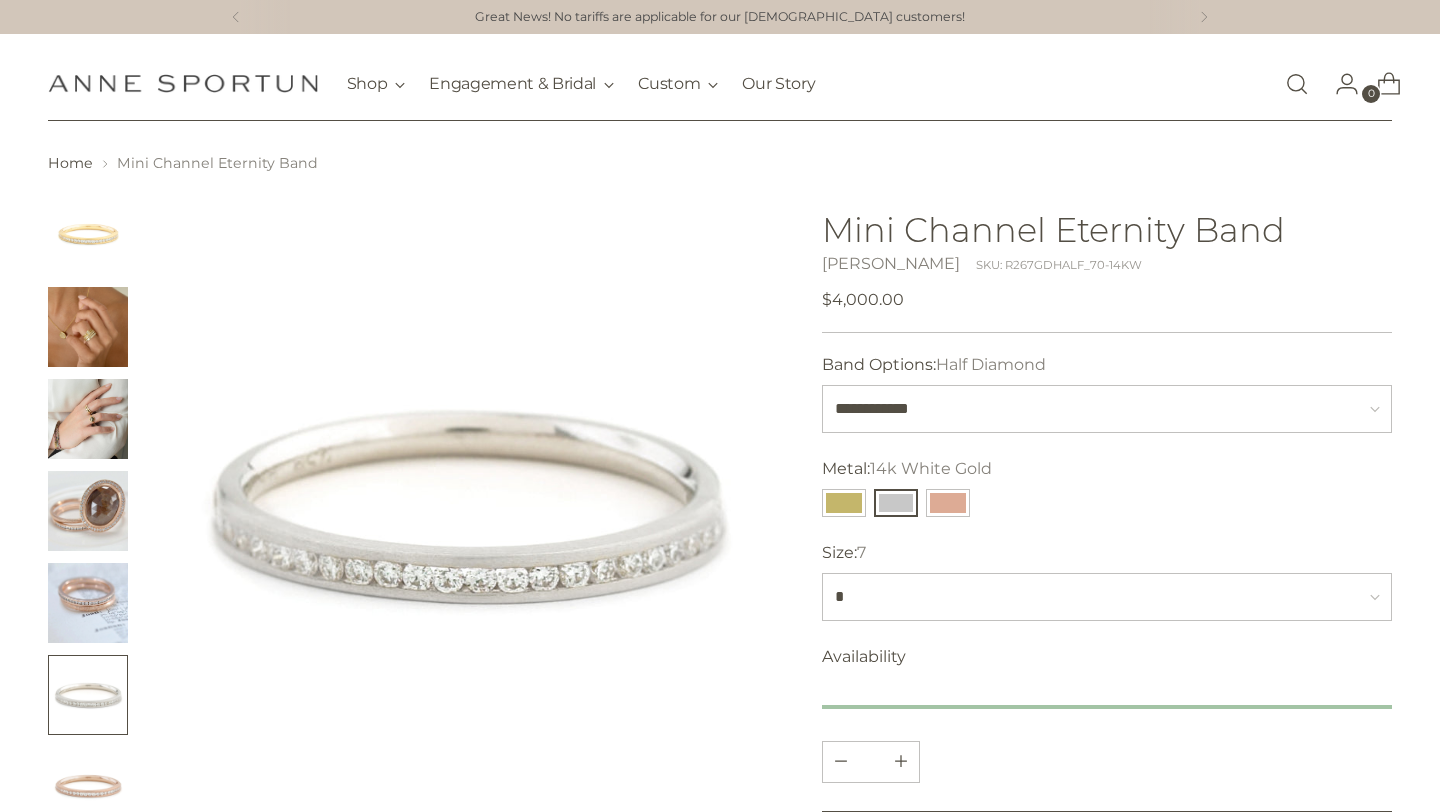 scroll, scrollTop: 0, scrollLeft: 0, axis: both 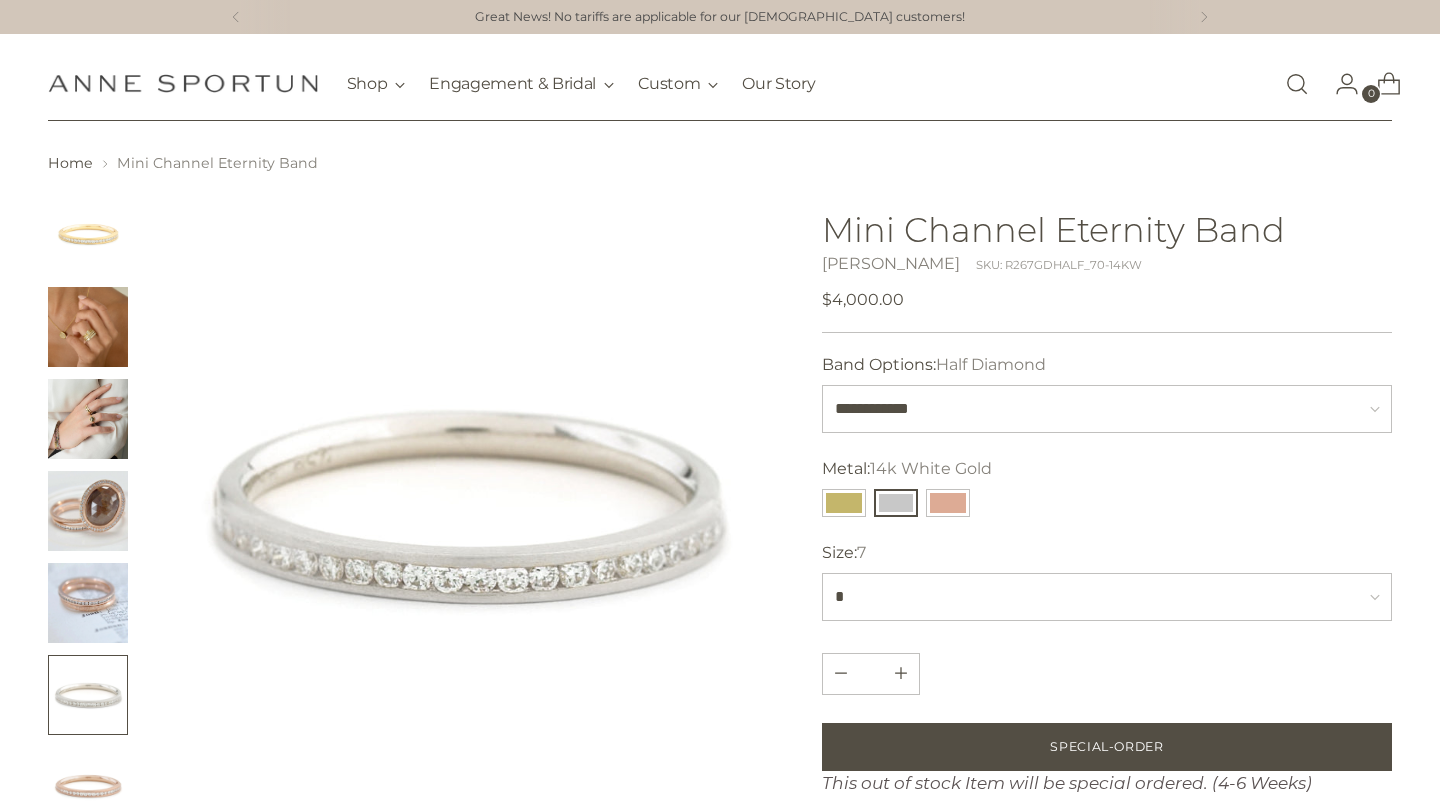 click at bounding box center (1297, 84) 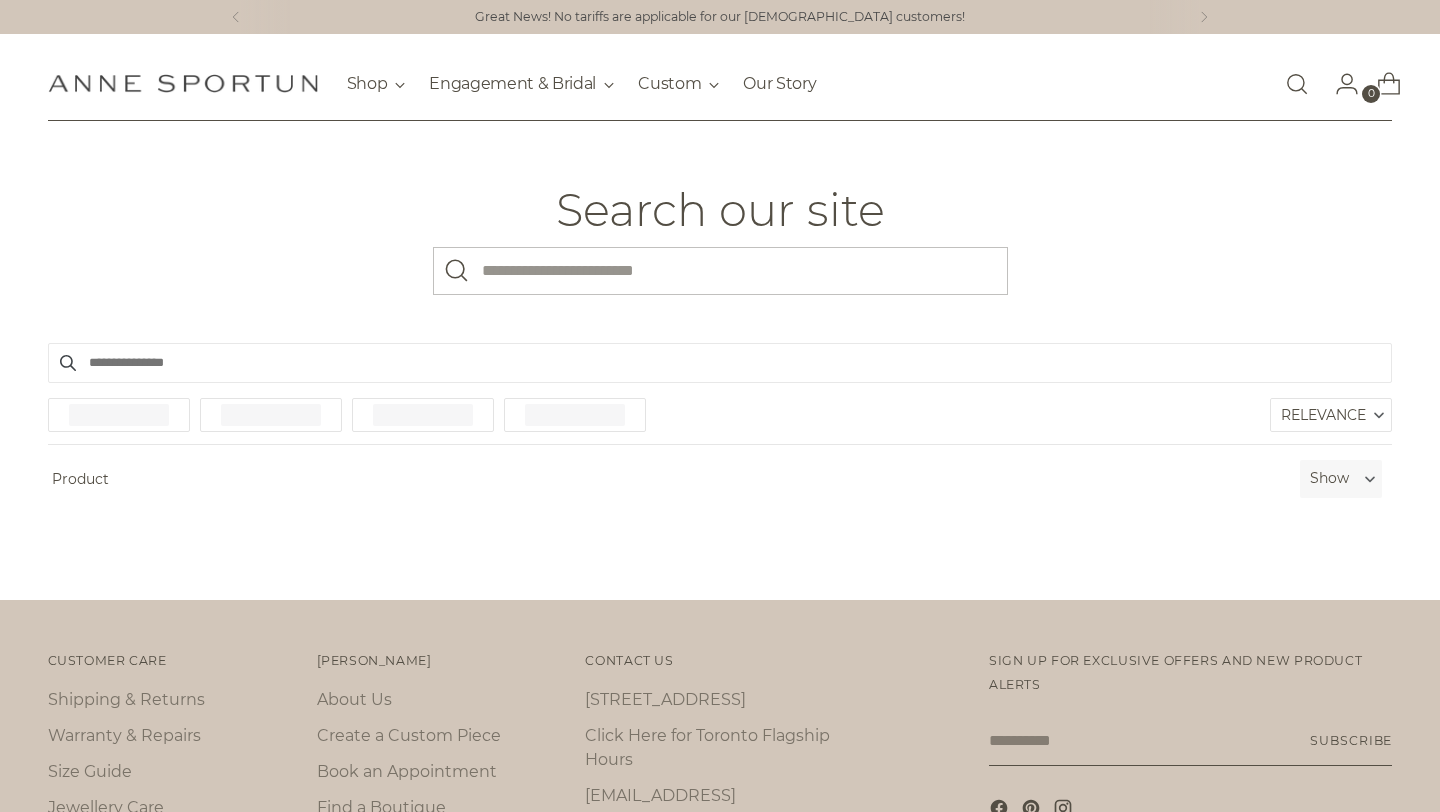 scroll, scrollTop: 0, scrollLeft: 0, axis: both 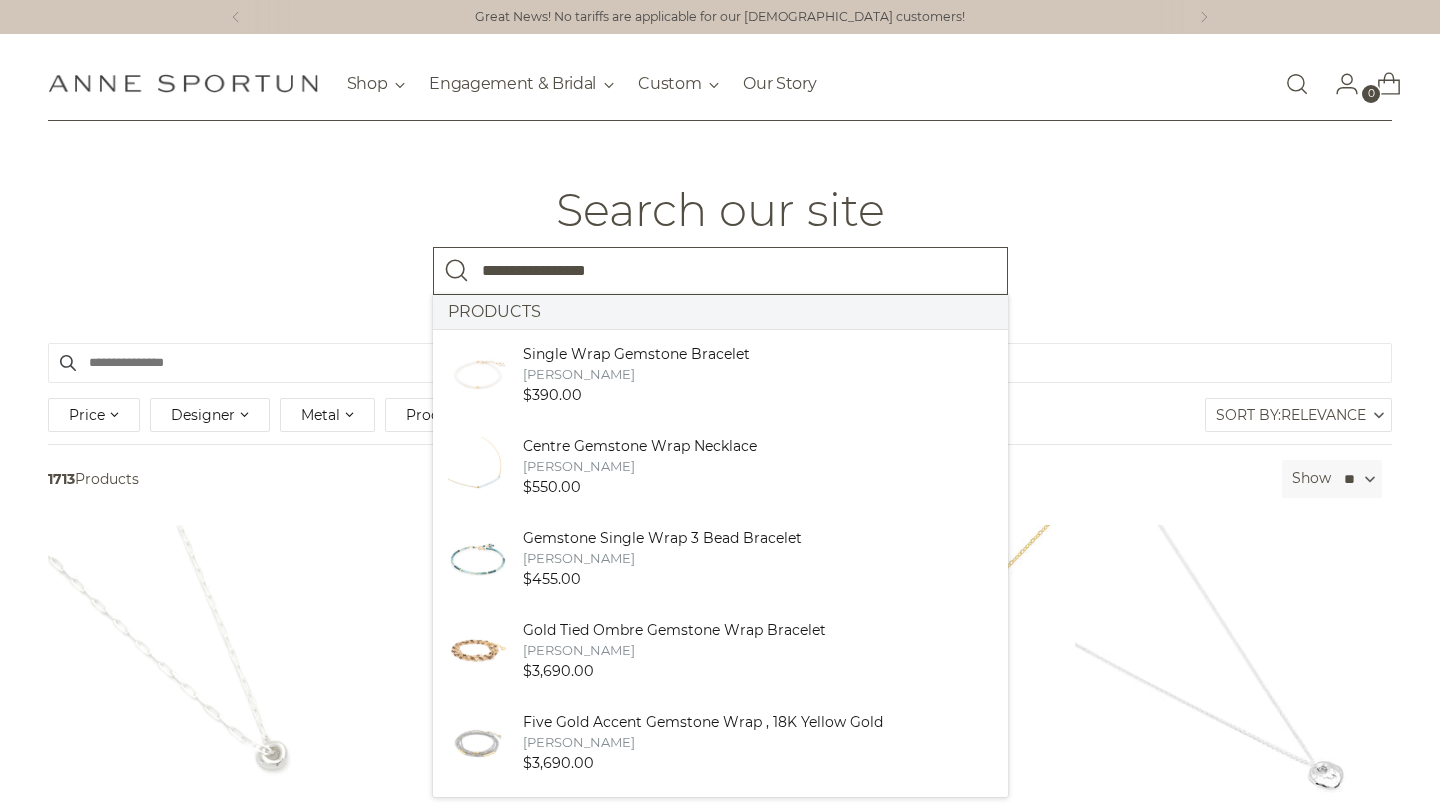 drag, startPoint x: 615, startPoint y: 276, endPoint x: 823, endPoint y: 292, distance: 208.61447 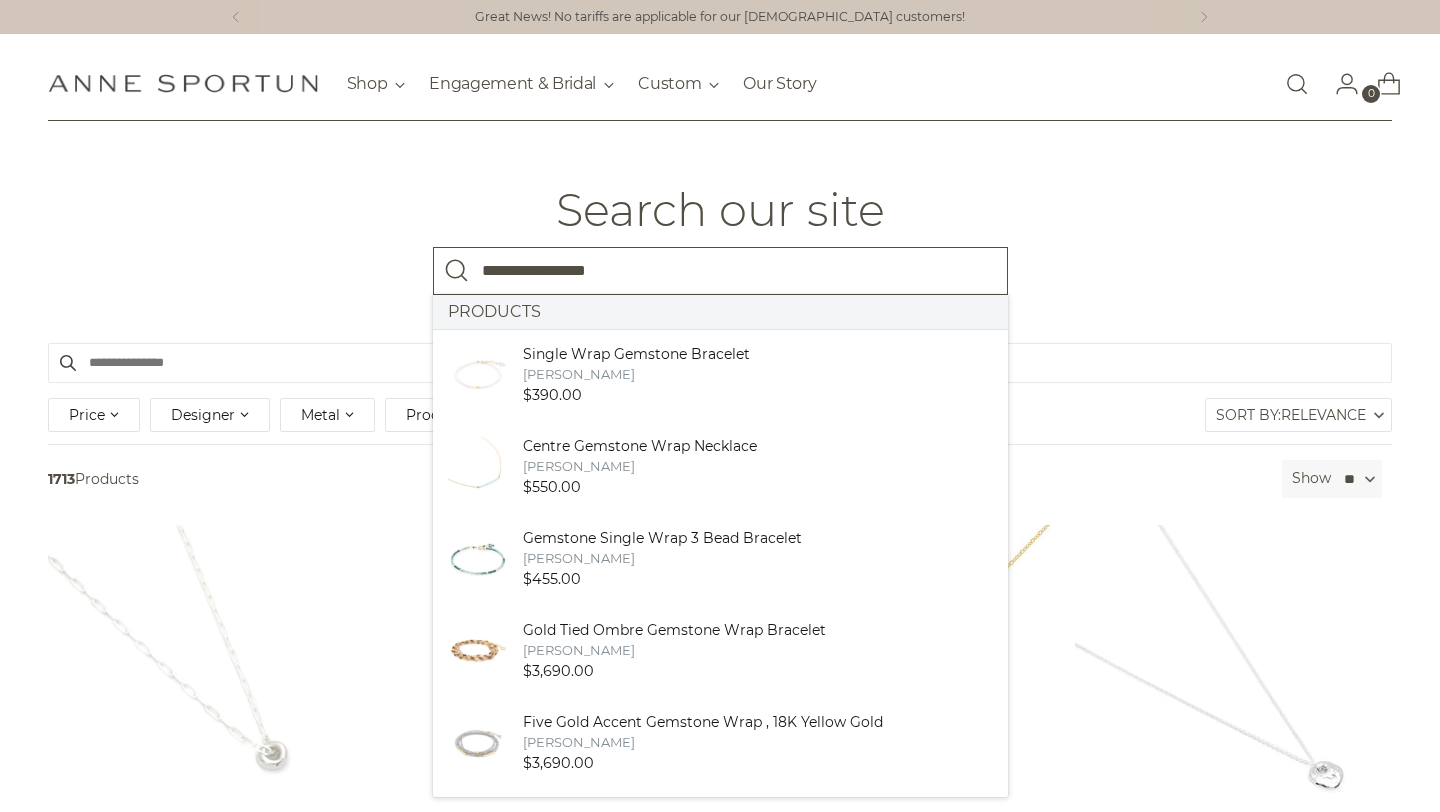 click on "**********" at bounding box center [720, 271] 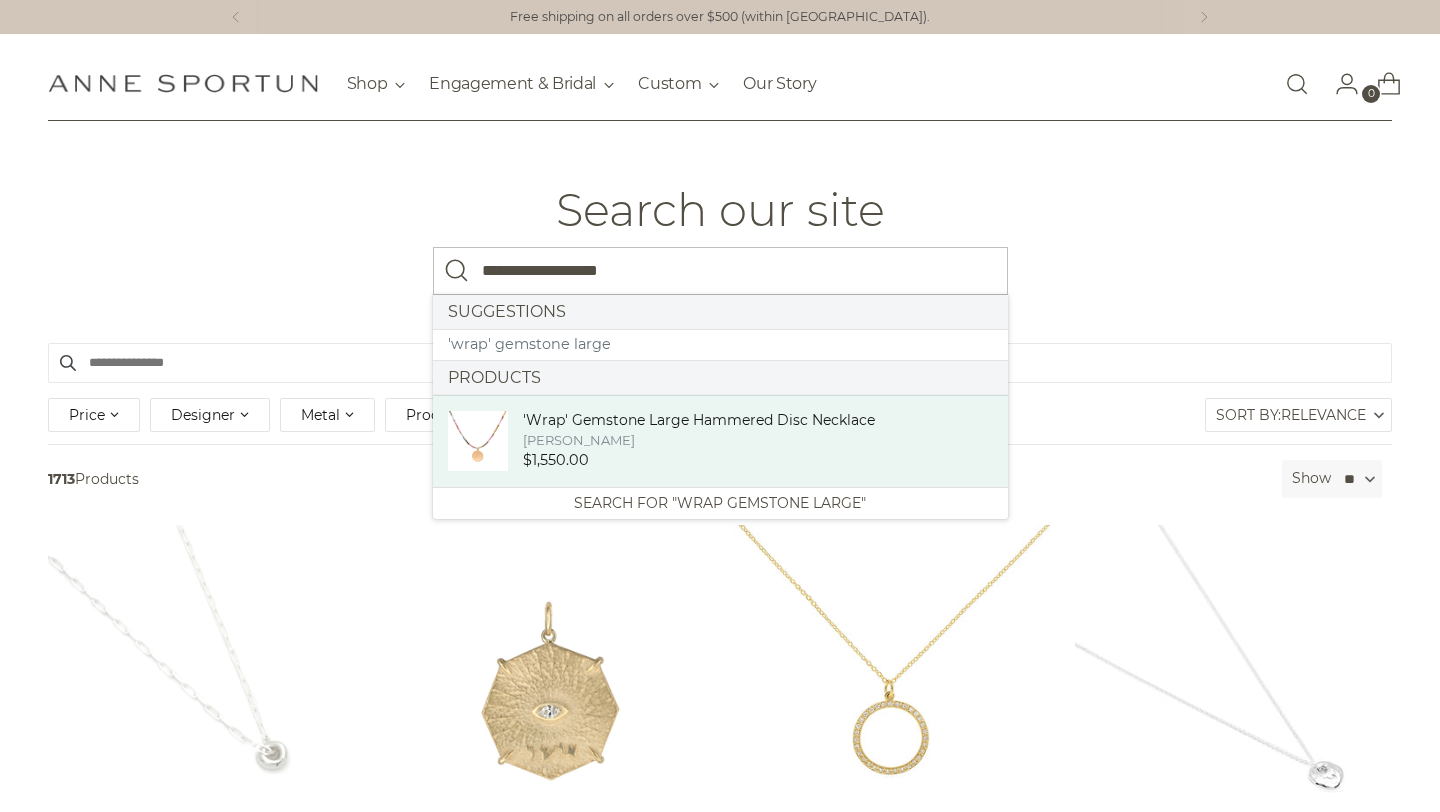 click on "[PERSON_NAME]" at bounding box center [699, 440] 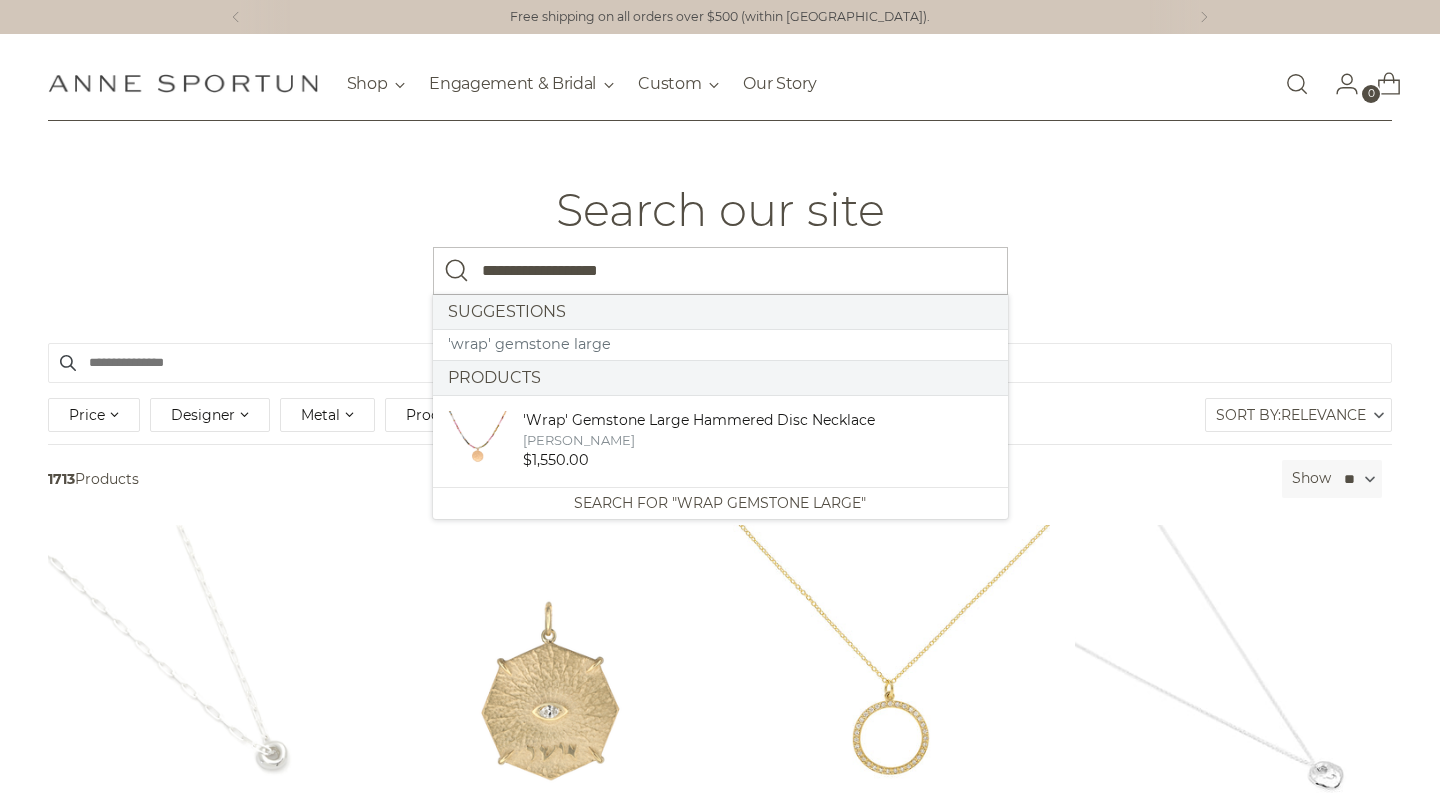 type on "**********" 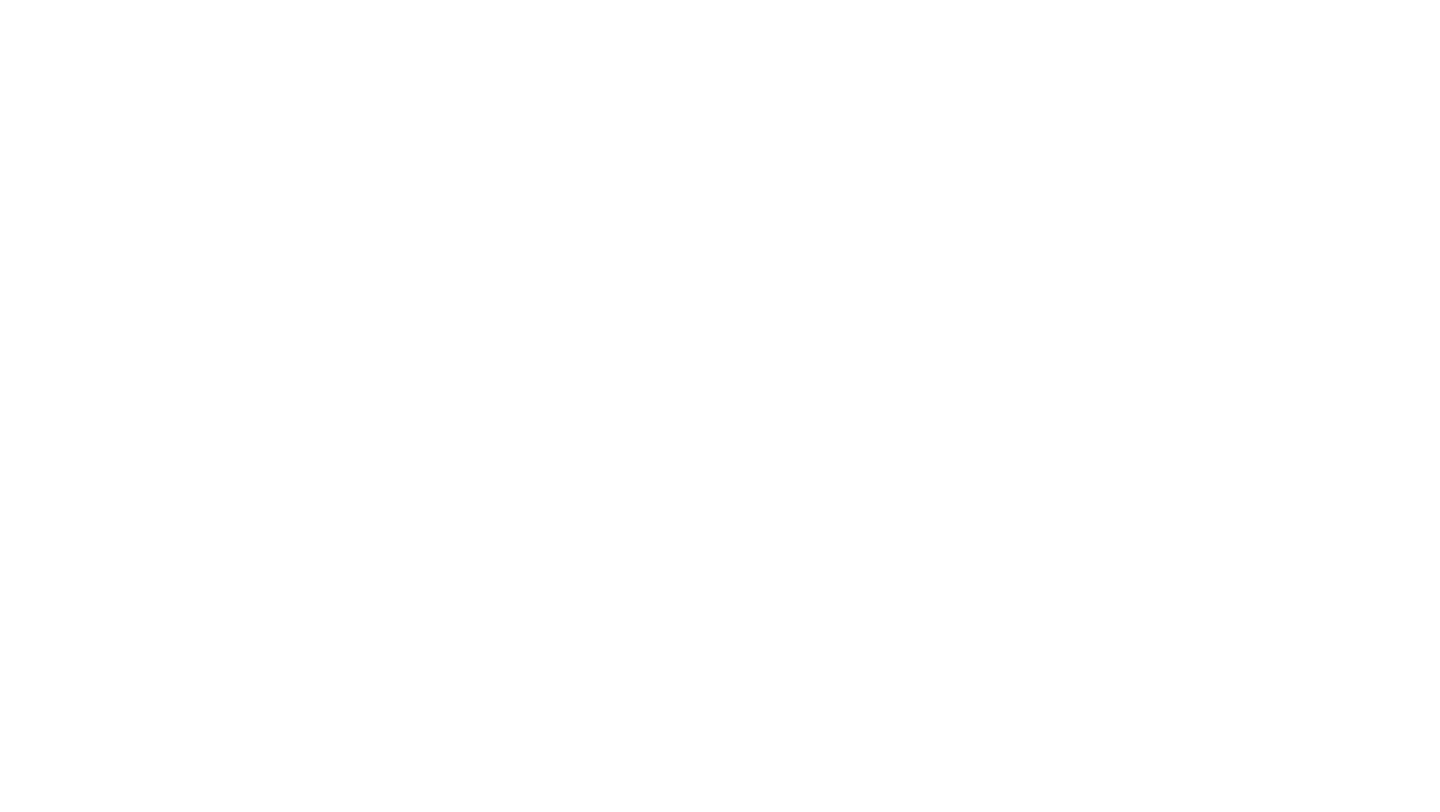 scroll, scrollTop: 0, scrollLeft: 0, axis: both 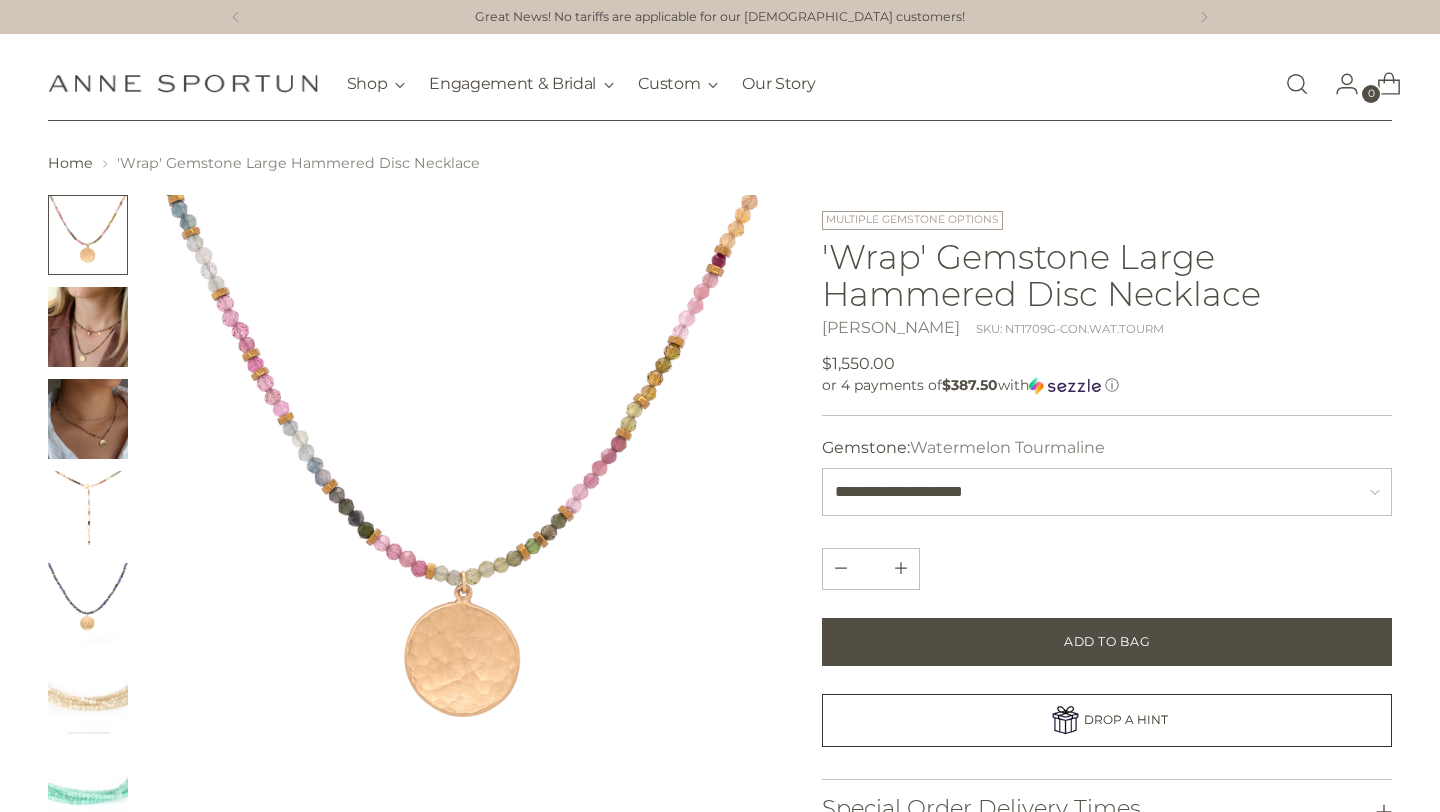 click at bounding box center (88, 419) 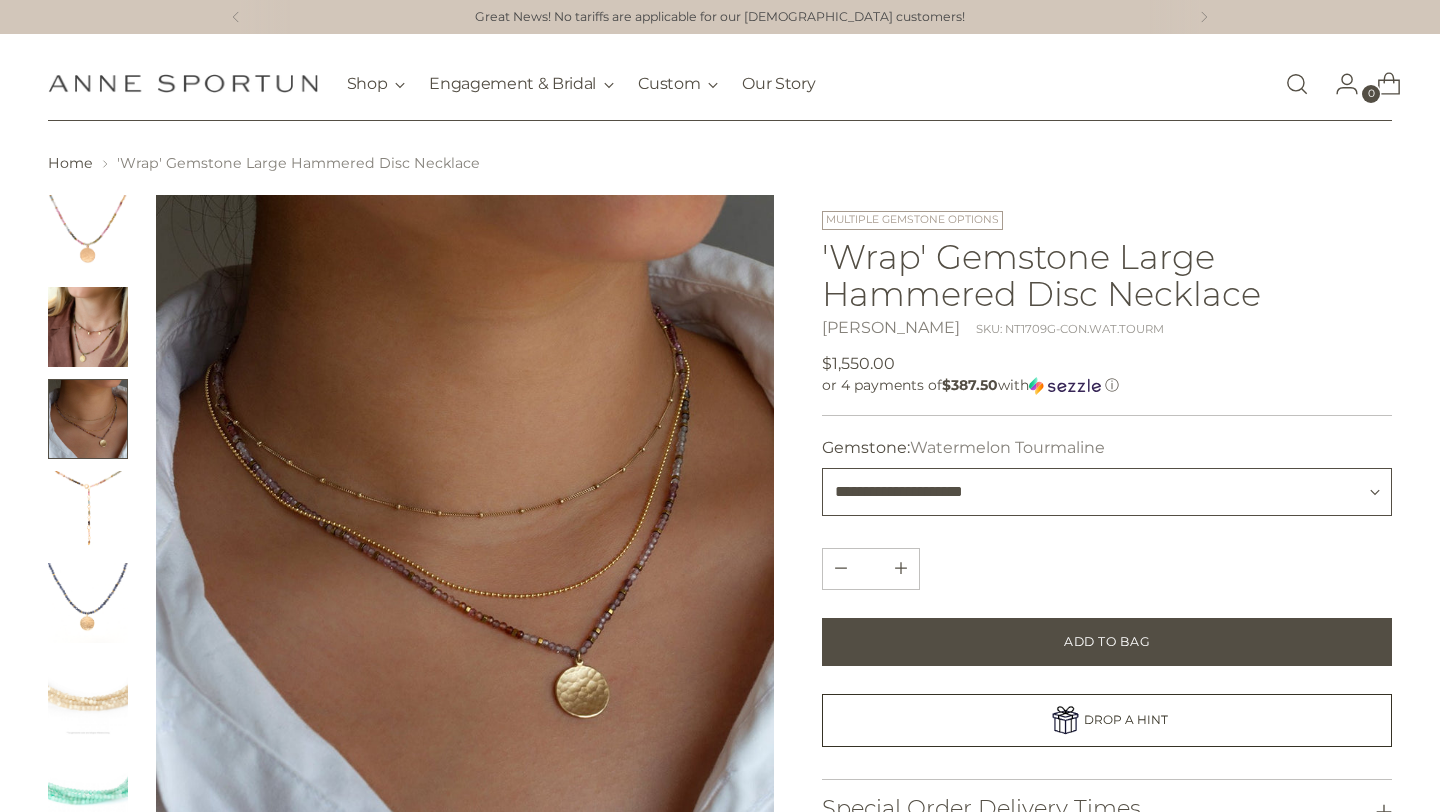 click on "**********" at bounding box center (1107, 492) 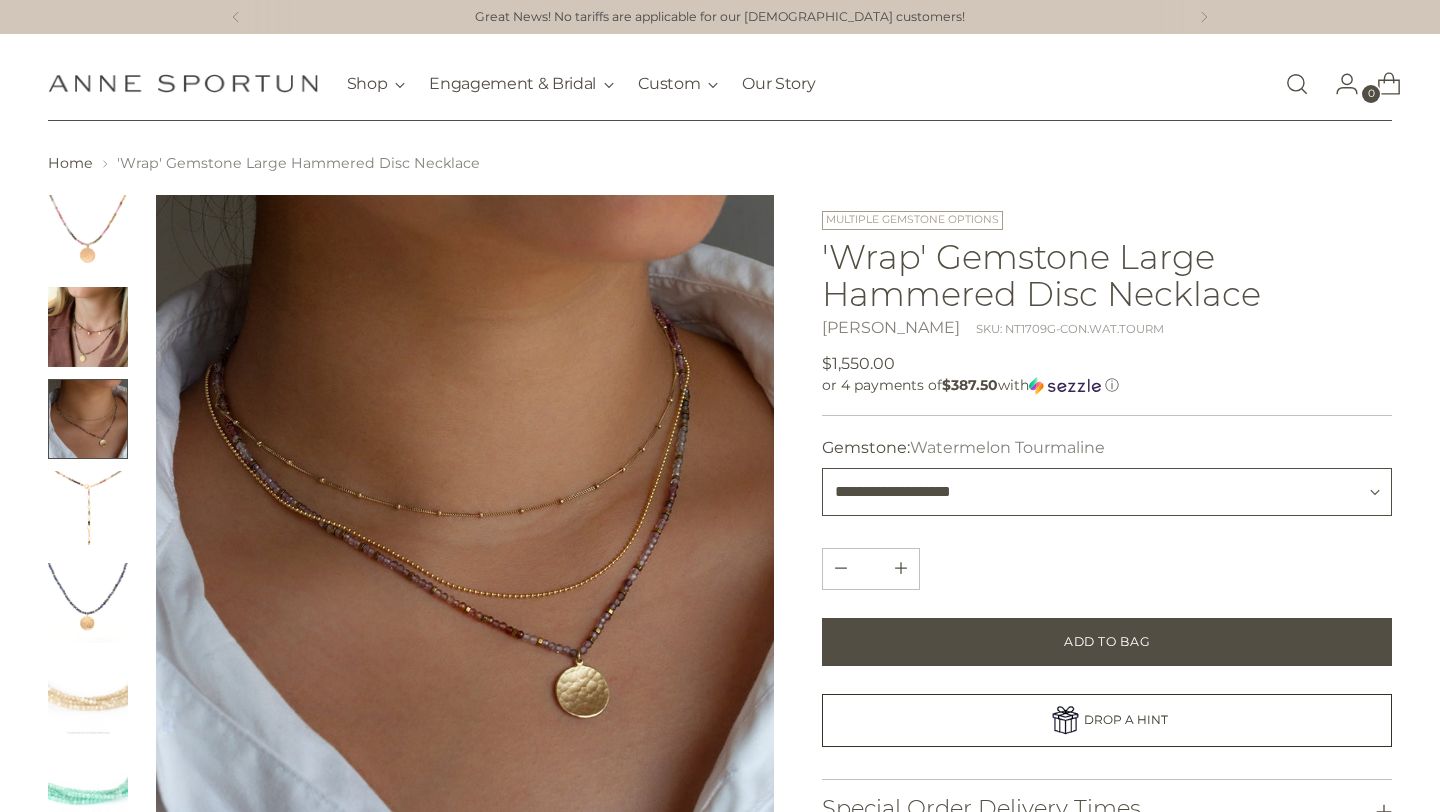 type 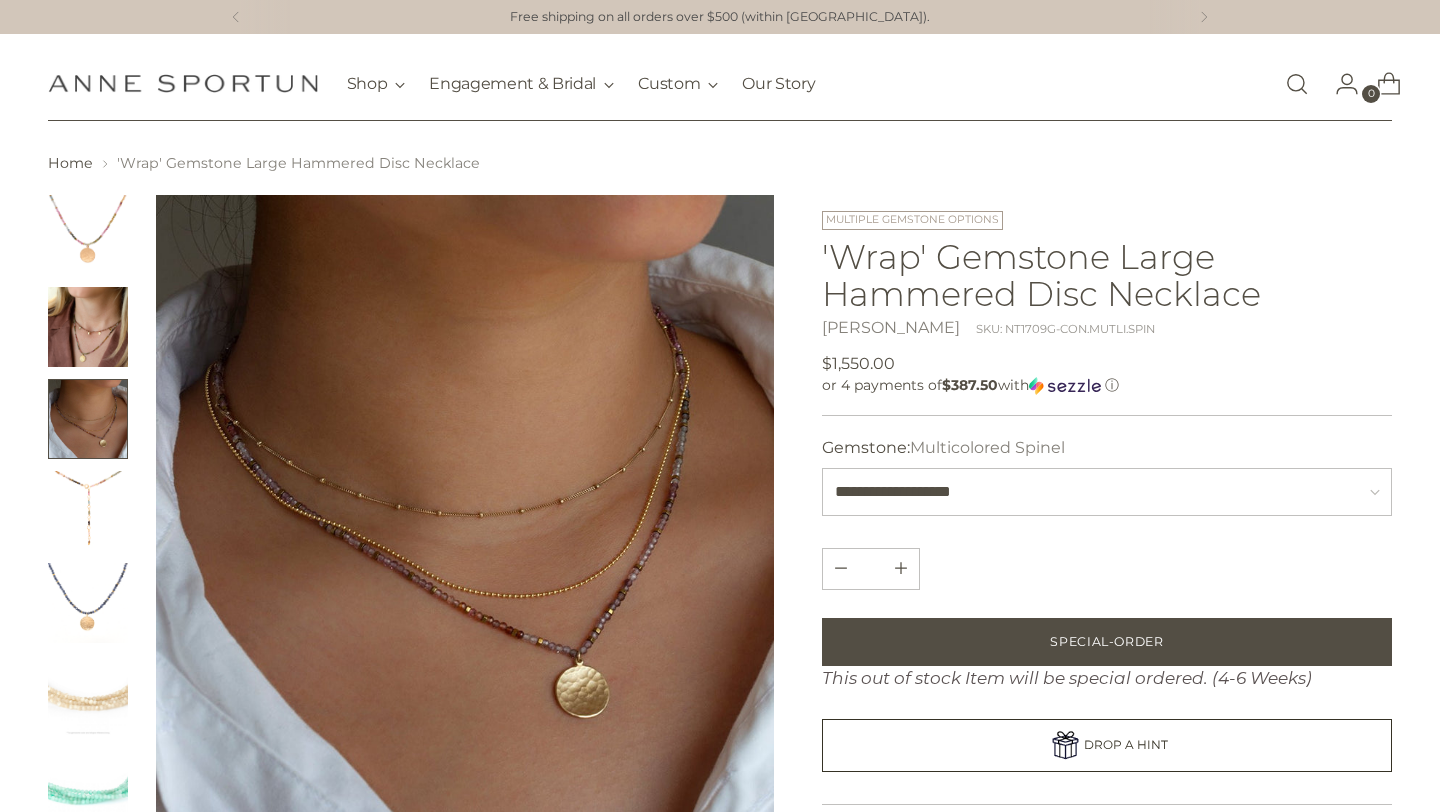 click on "'Wrap' Gemstone Large Hammered Disc Necklace" at bounding box center (1107, 275) 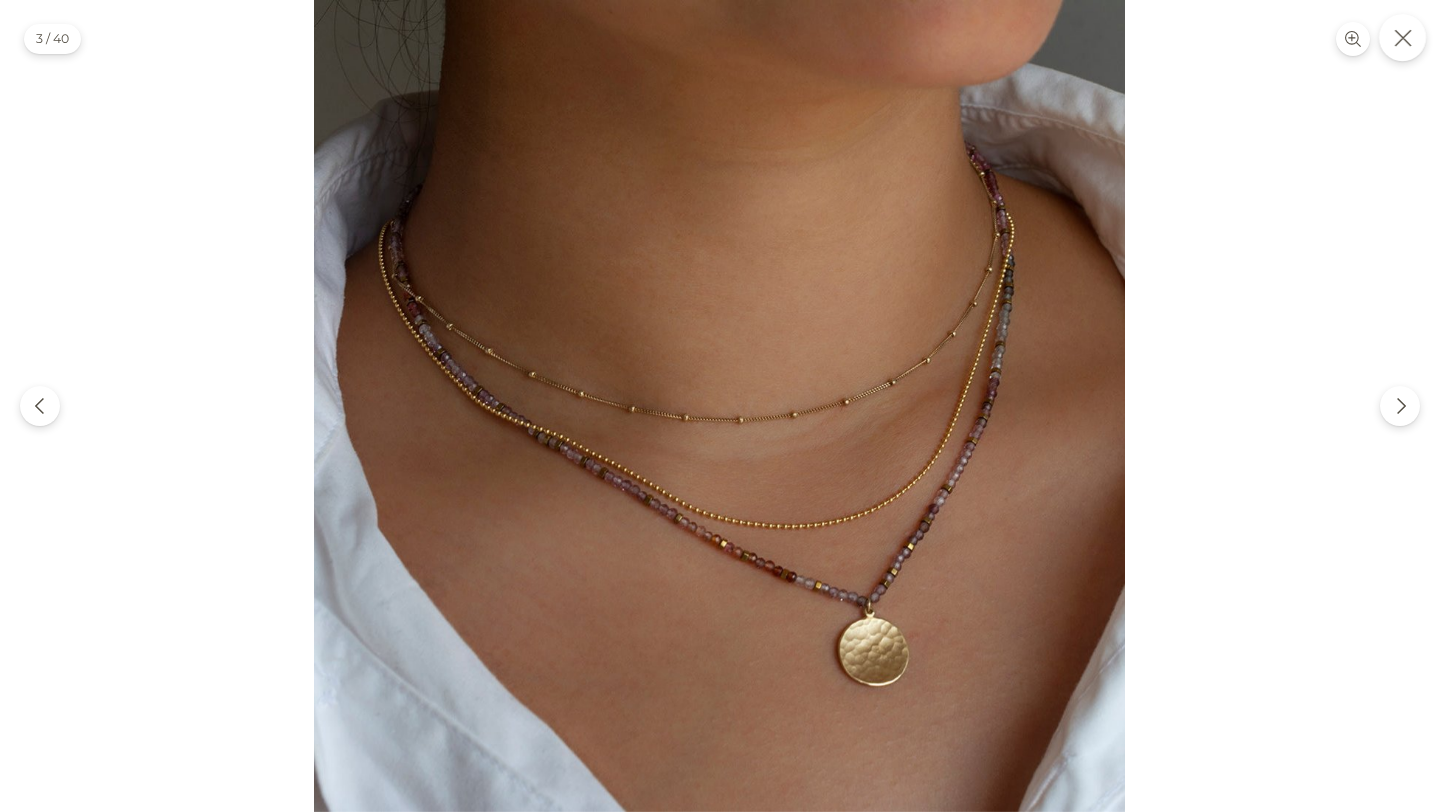 click at bounding box center [1402, 37] 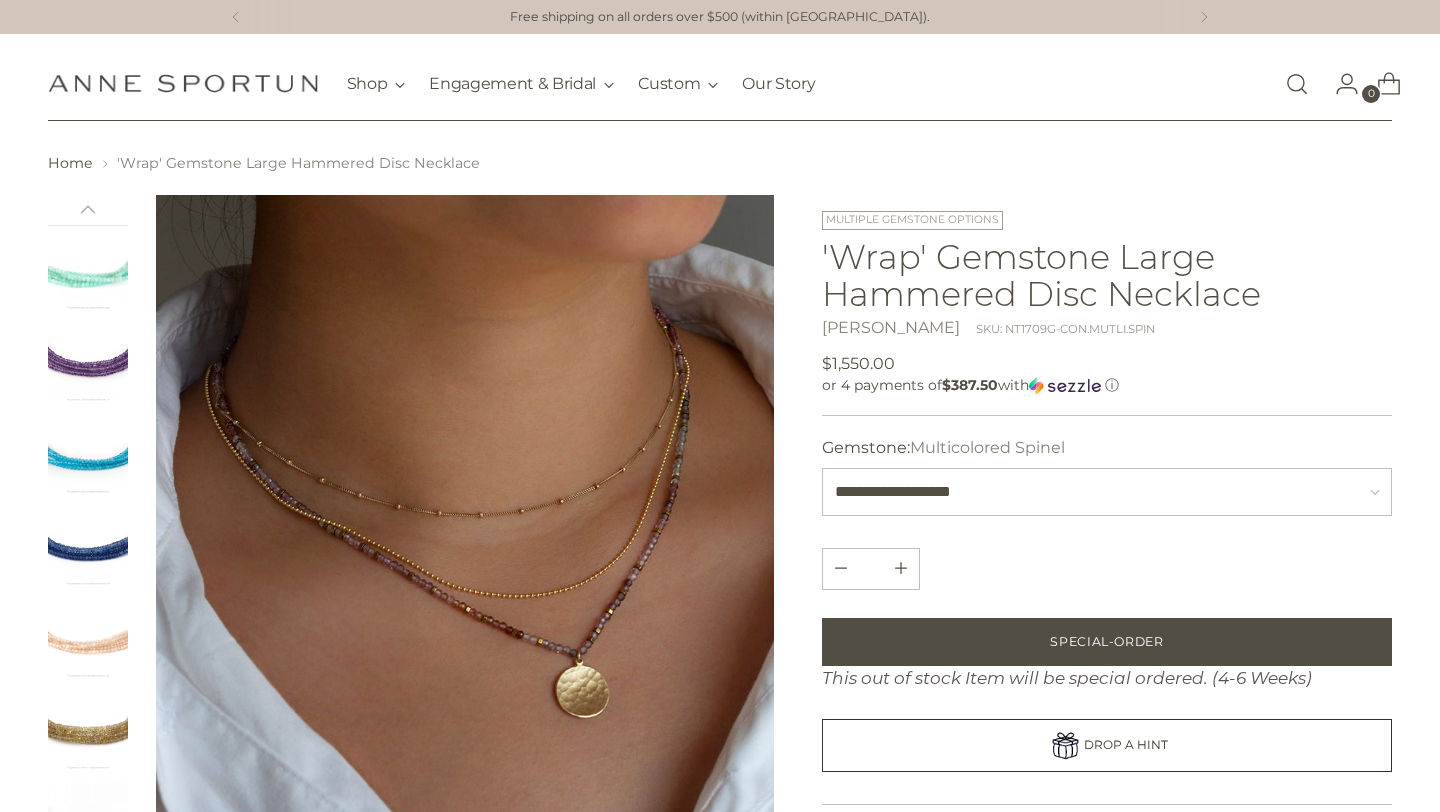 scroll, scrollTop: 561, scrollLeft: 0, axis: vertical 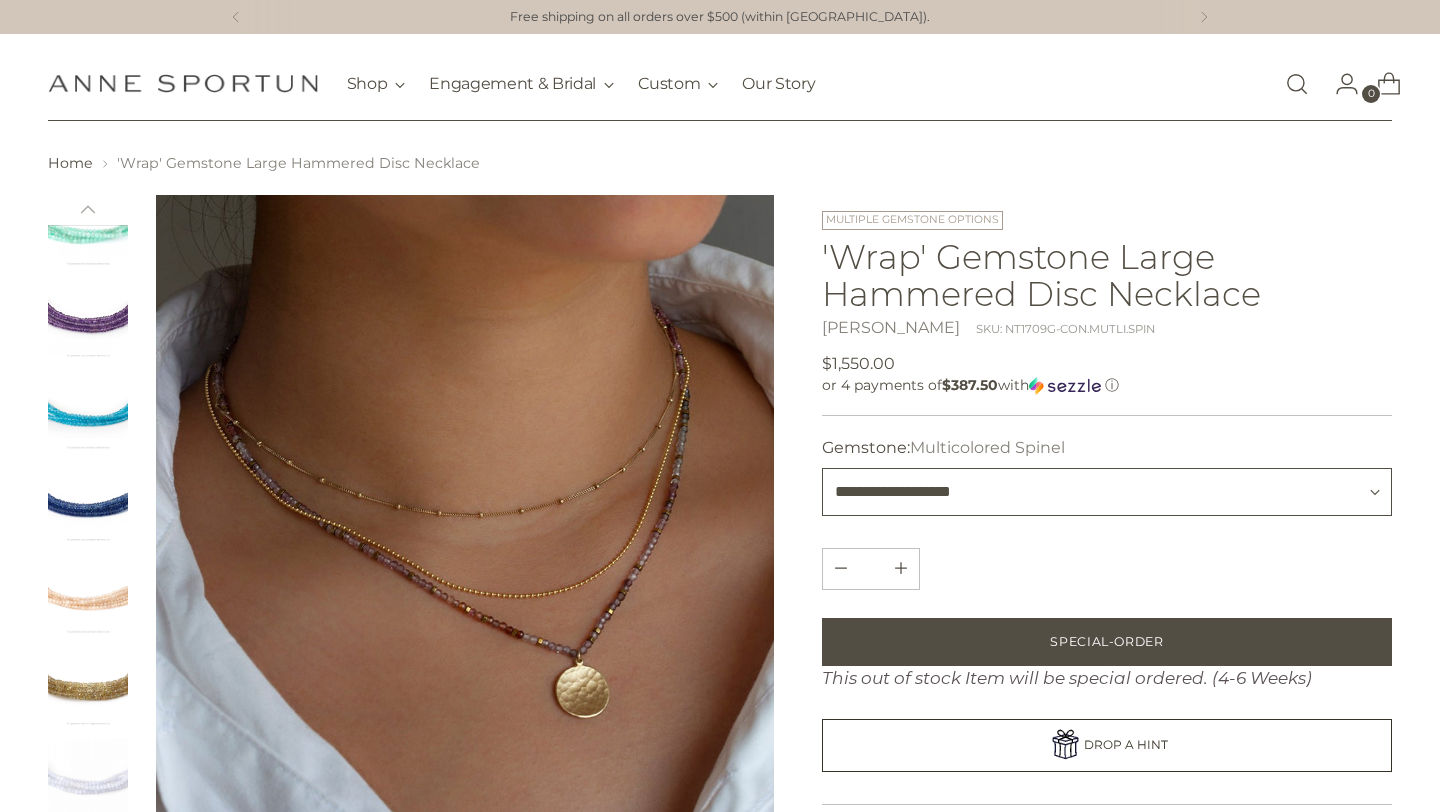 click on "**********" at bounding box center [1107, 492] 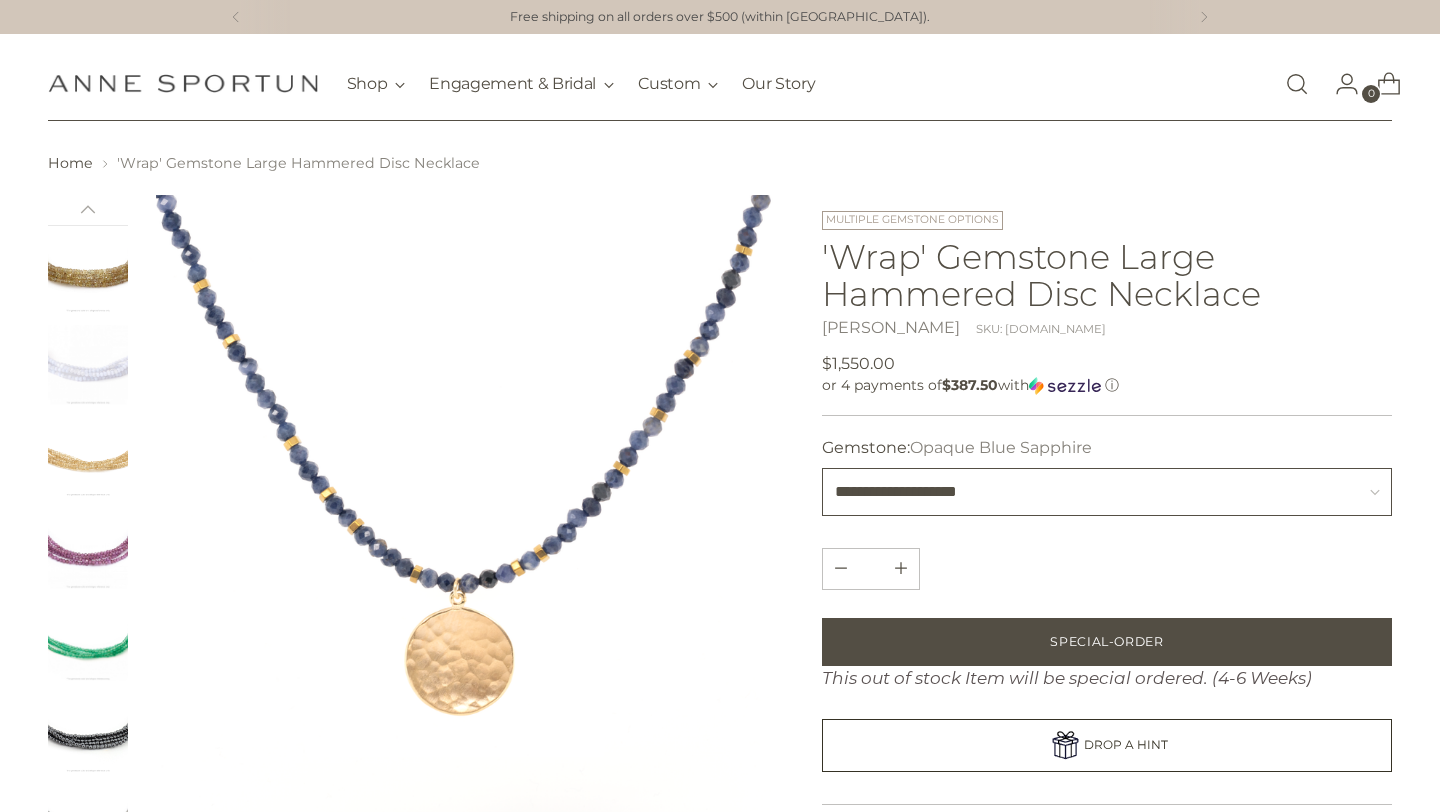 scroll, scrollTop: 937, scrollLeft: 0, axis: vertical 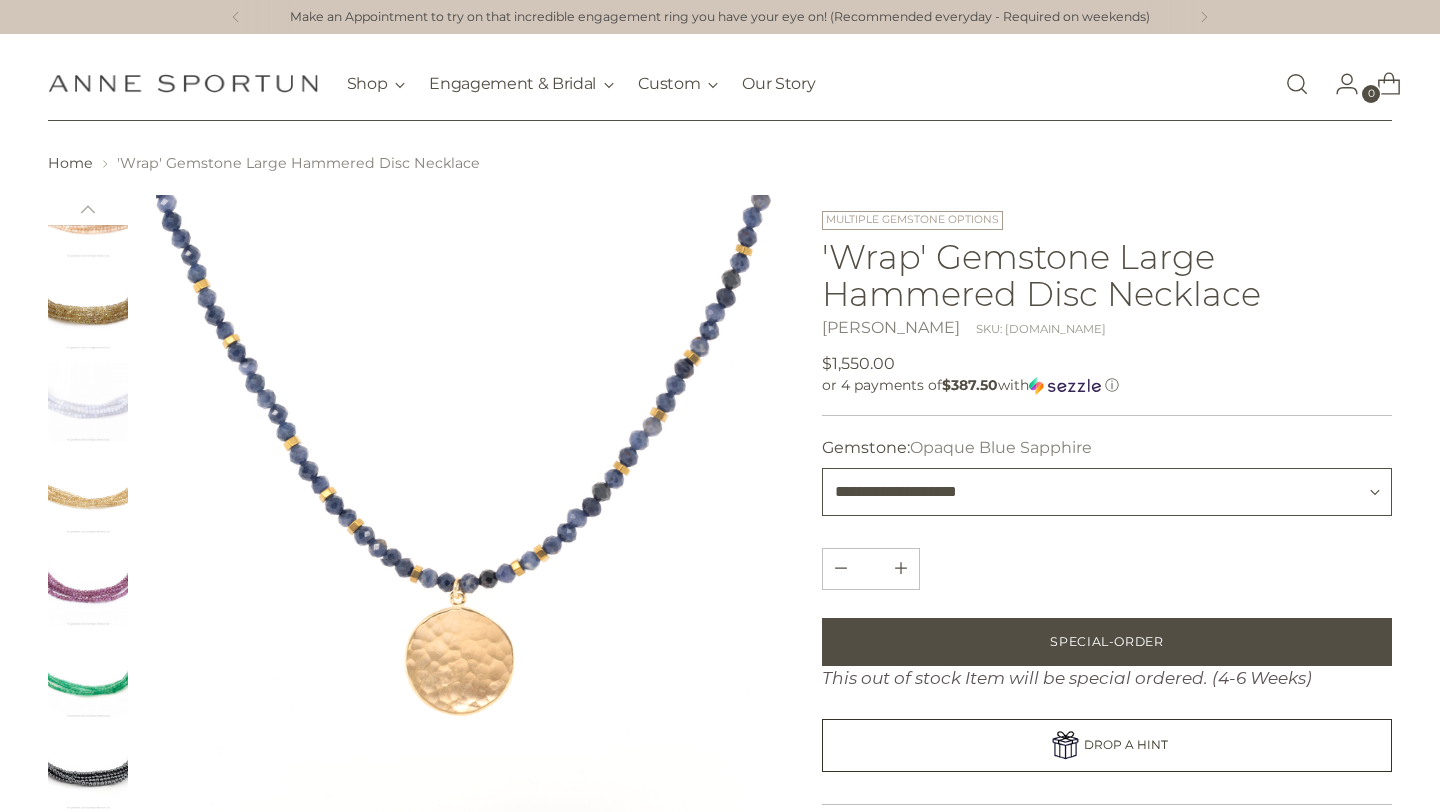 click on "**********" at bounding box center (1107, 492) 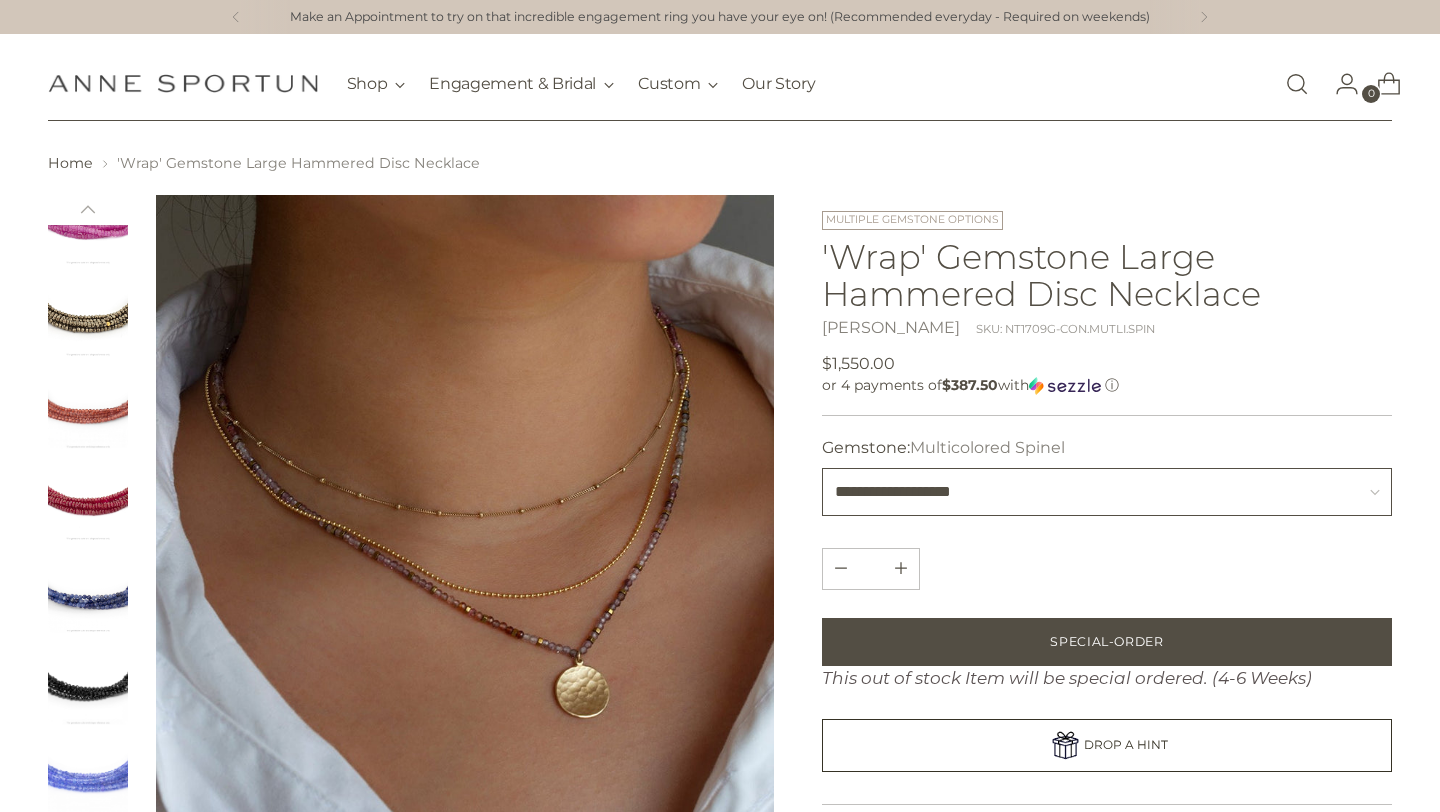 scroll, scrollTop: 2228, scrollLeft: 0, axis: vertical 